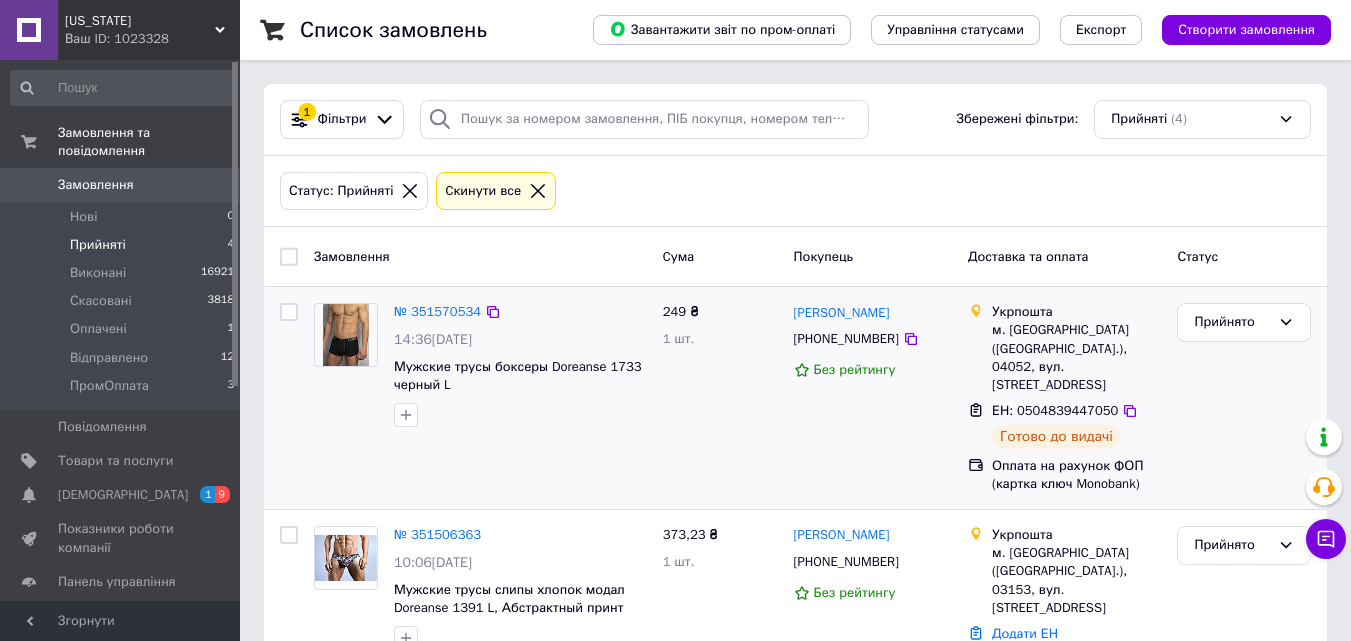 scroll, scrollTop: 0, scrollLeft: 0, axis: both 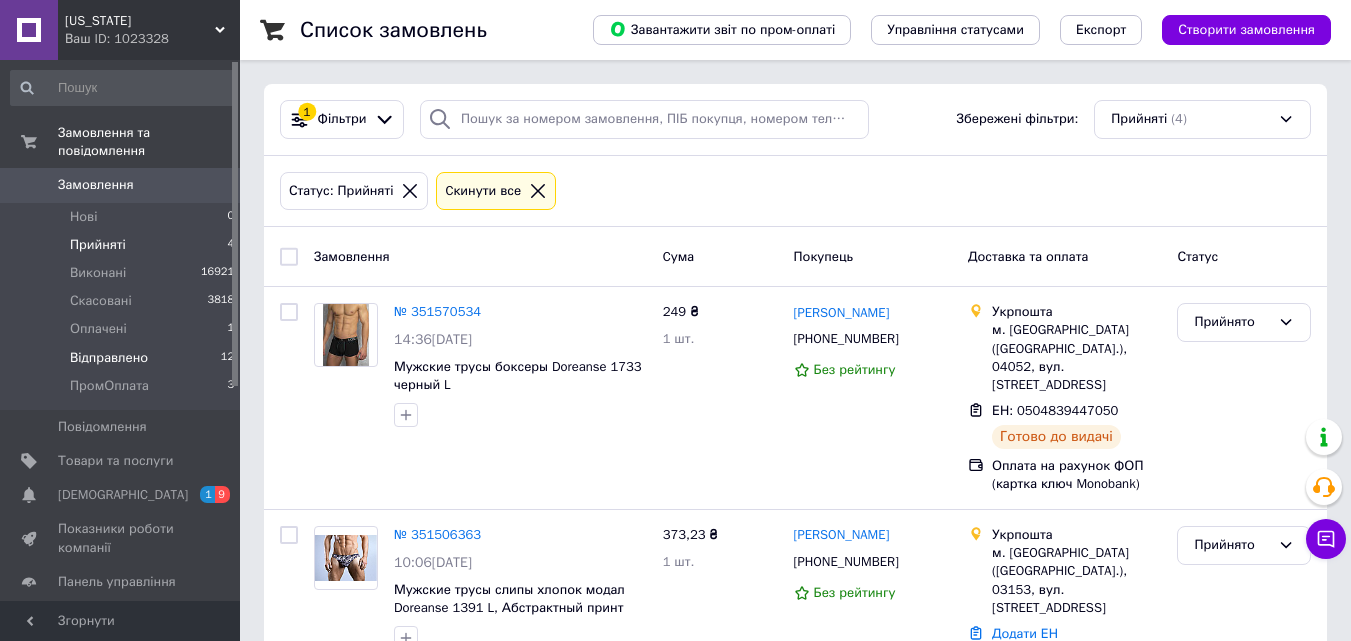 click on "Відправлено" at bounding box center (109, 358) 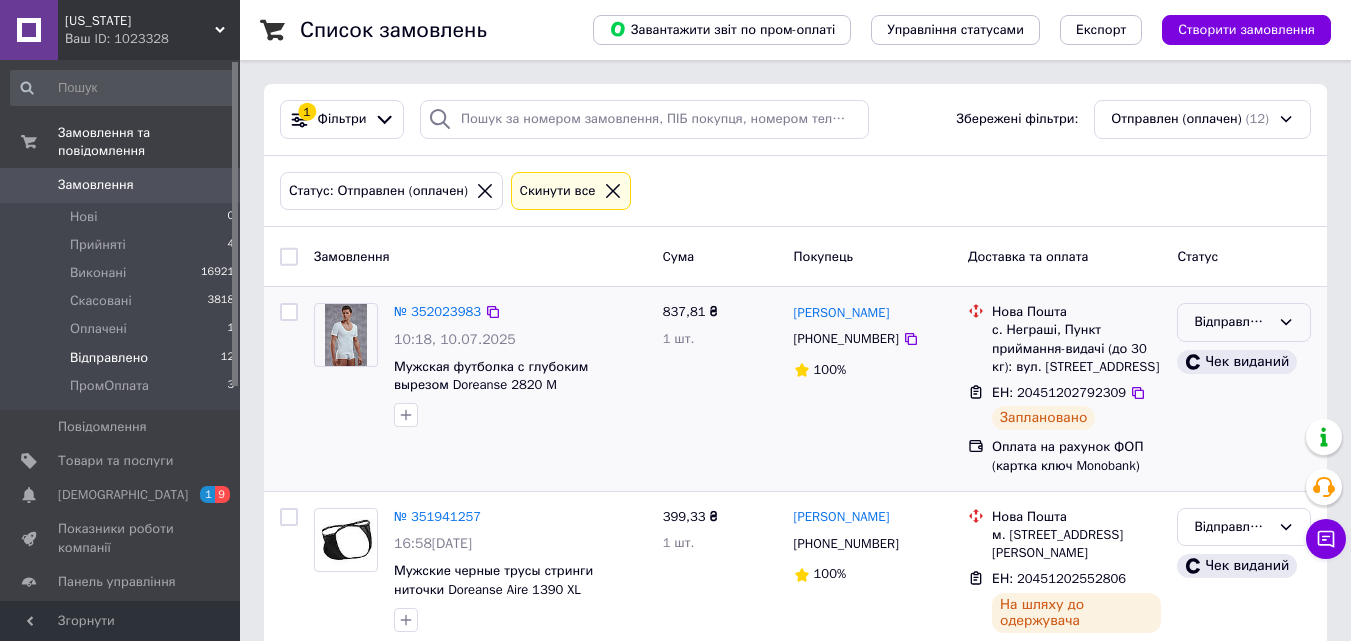 click on "Відправлено" at bounding box center [1232, 322] 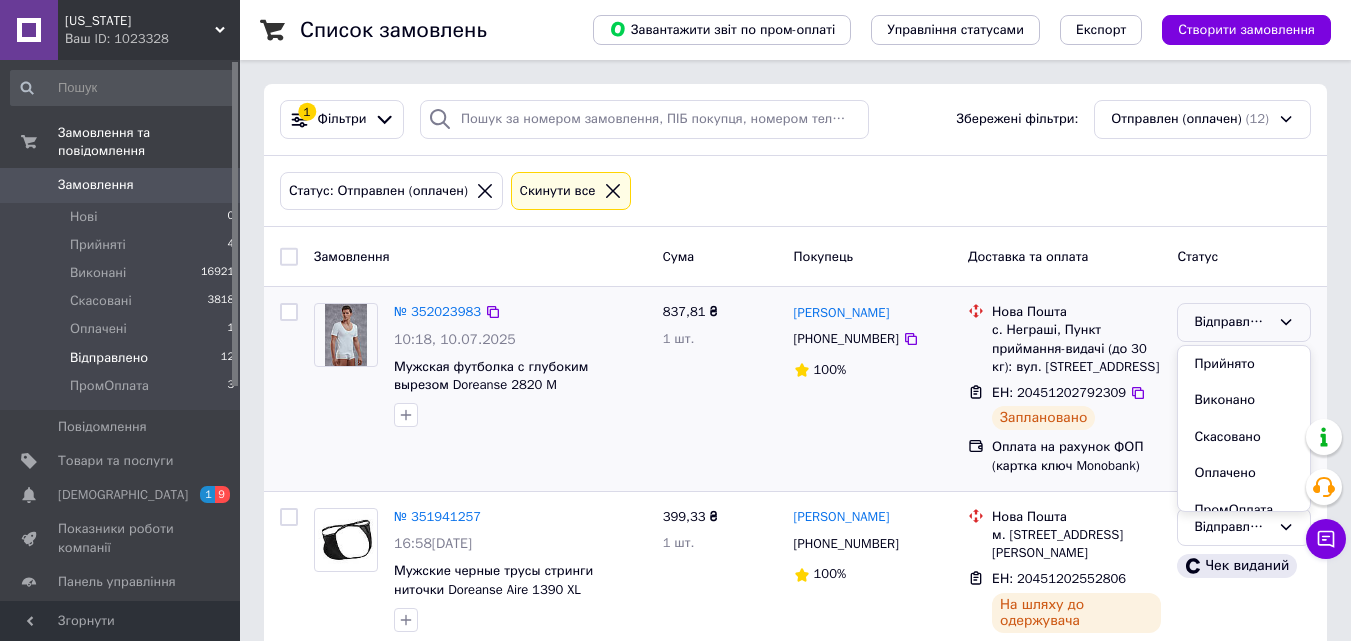 click on "Прийнято" at bounding box center (1244, 364) 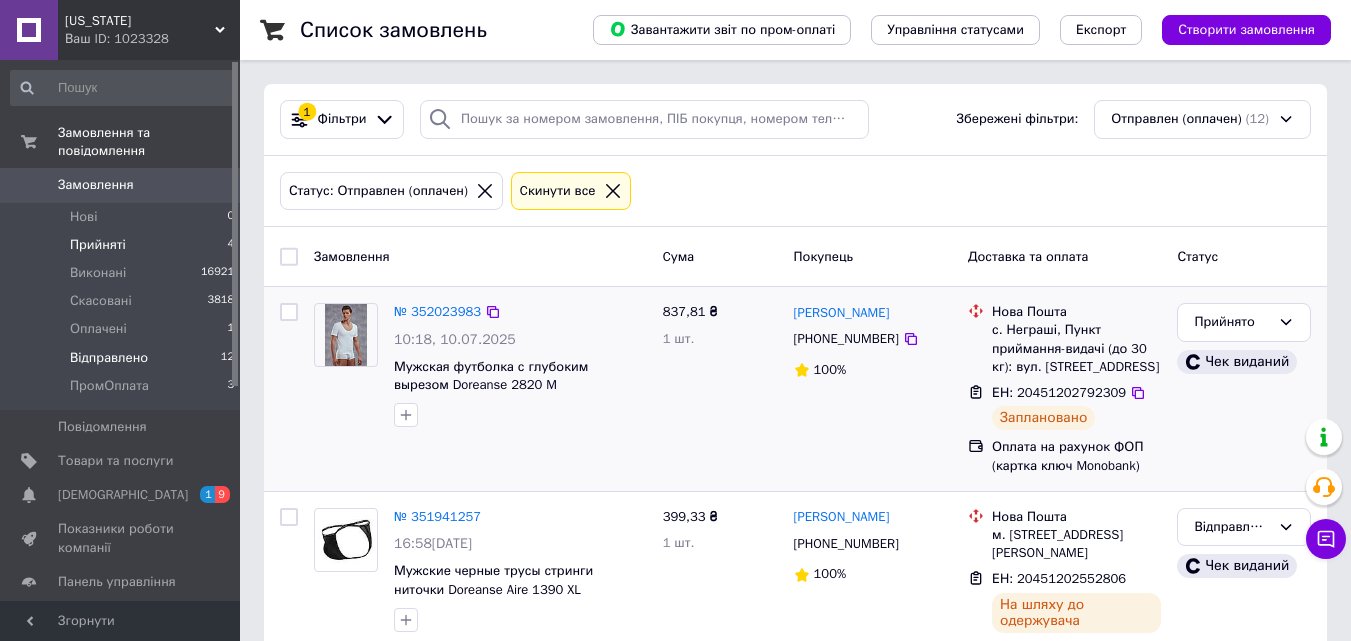click on "Прийняті 4" at bounding box center (123, 245) 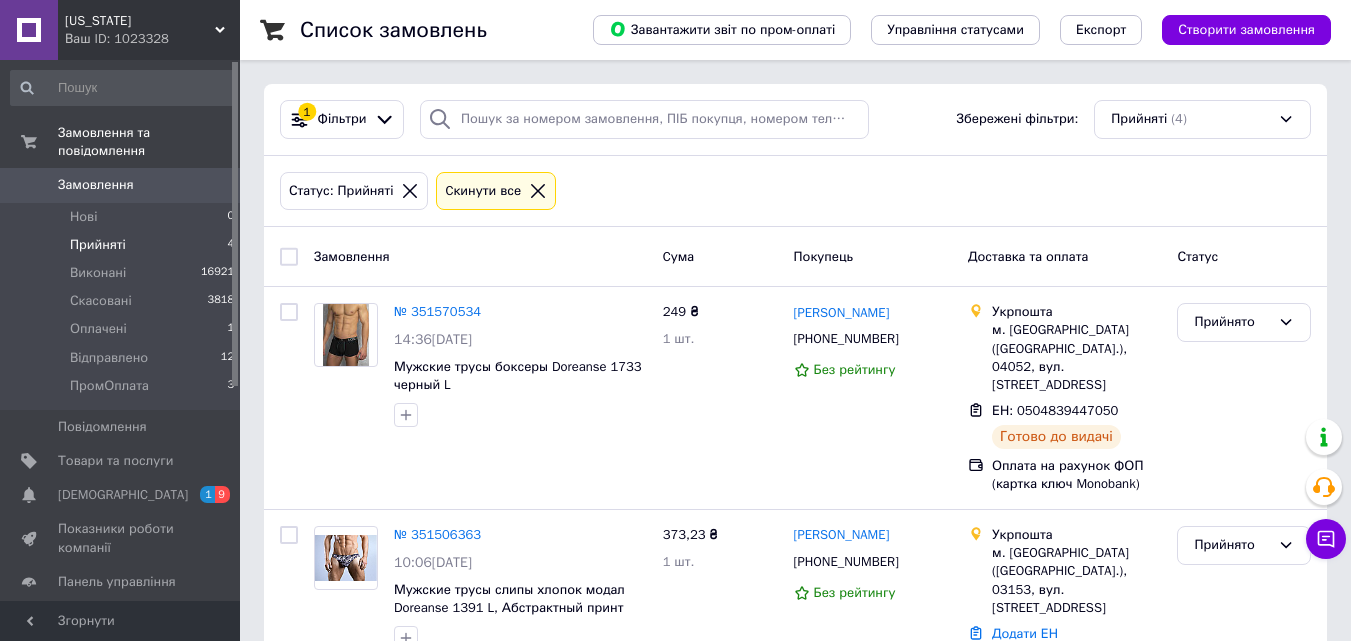 click on "Прийняті 4" at bounding box center [123, 245] 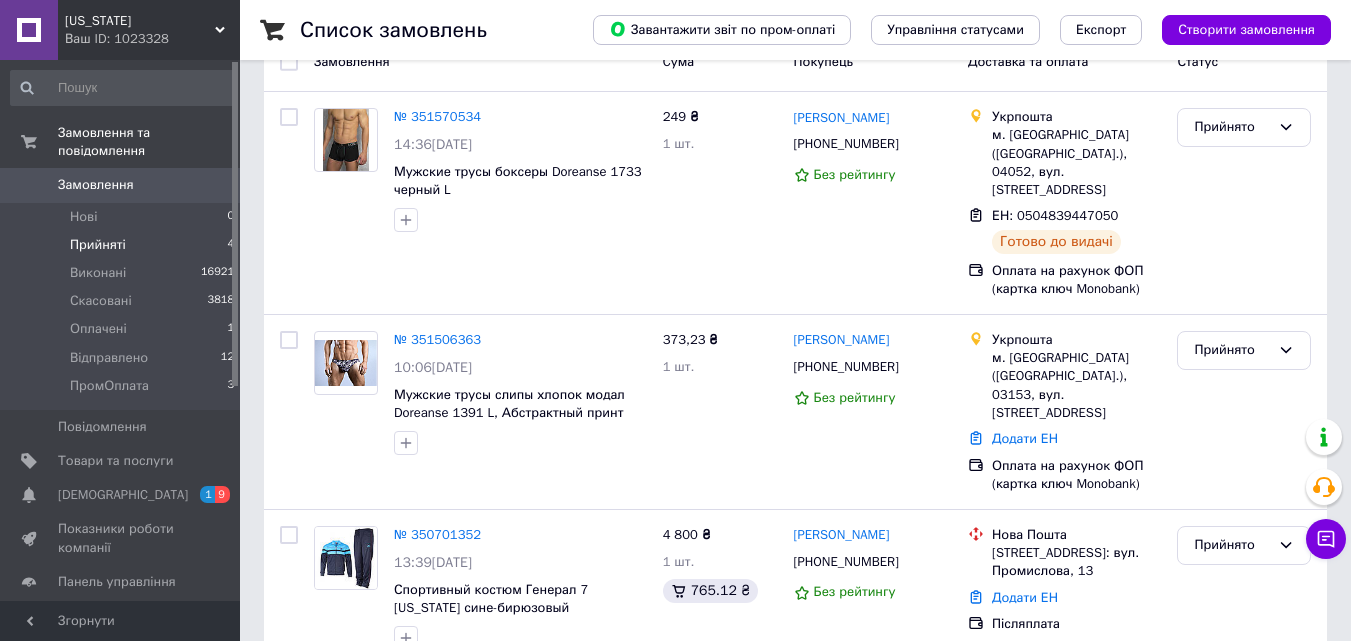 scroll, scrollTop: 0, scrollLeft: 0, axis: both 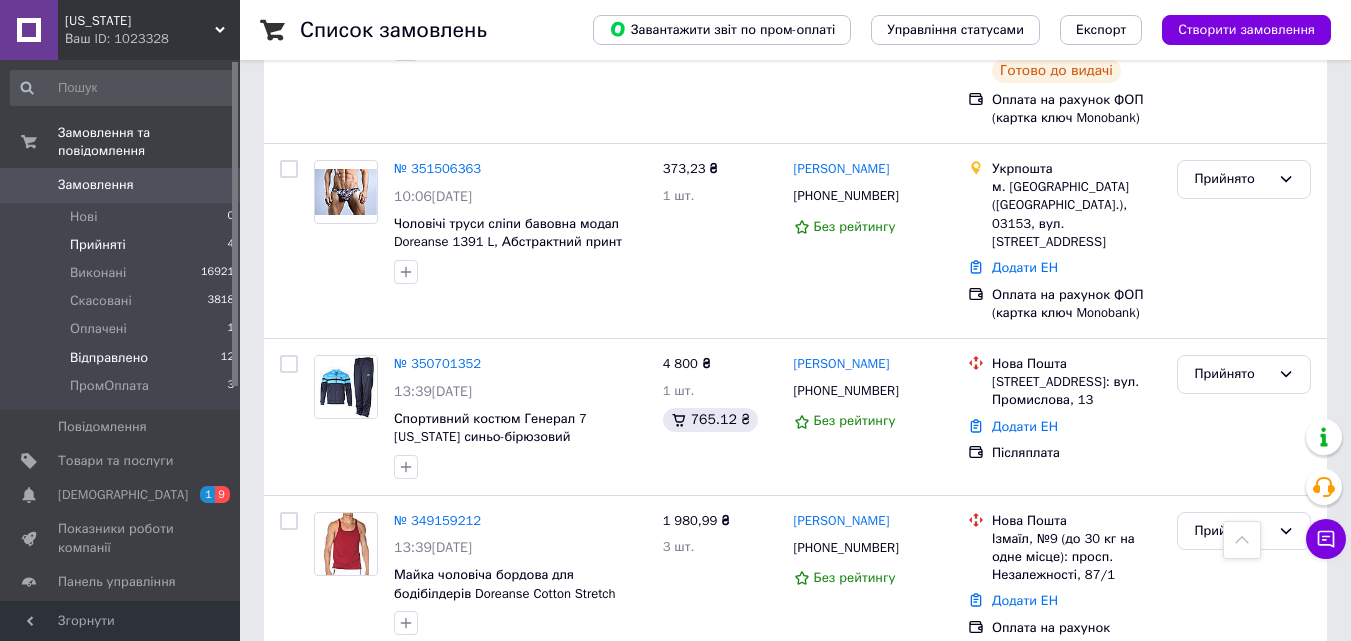 click on "Відправлено 12" at bounding box center [123, 358] 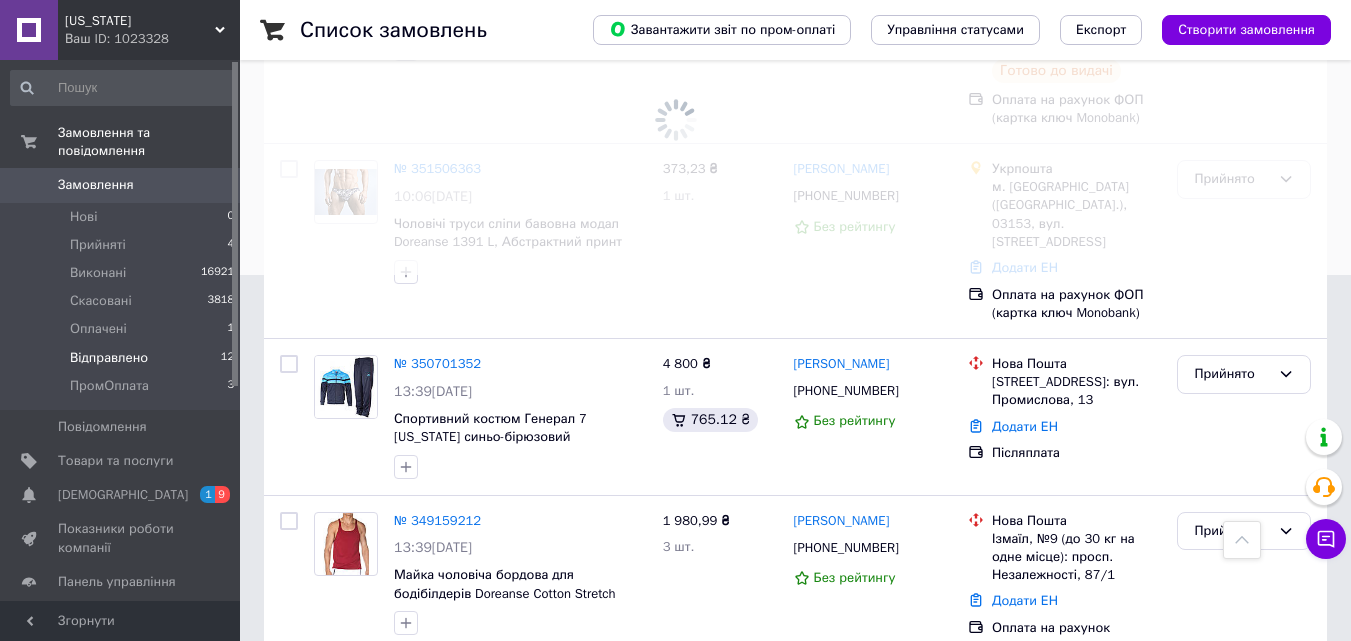 scroll, scrollTop: 0, scrollLeft: 0, axis: both 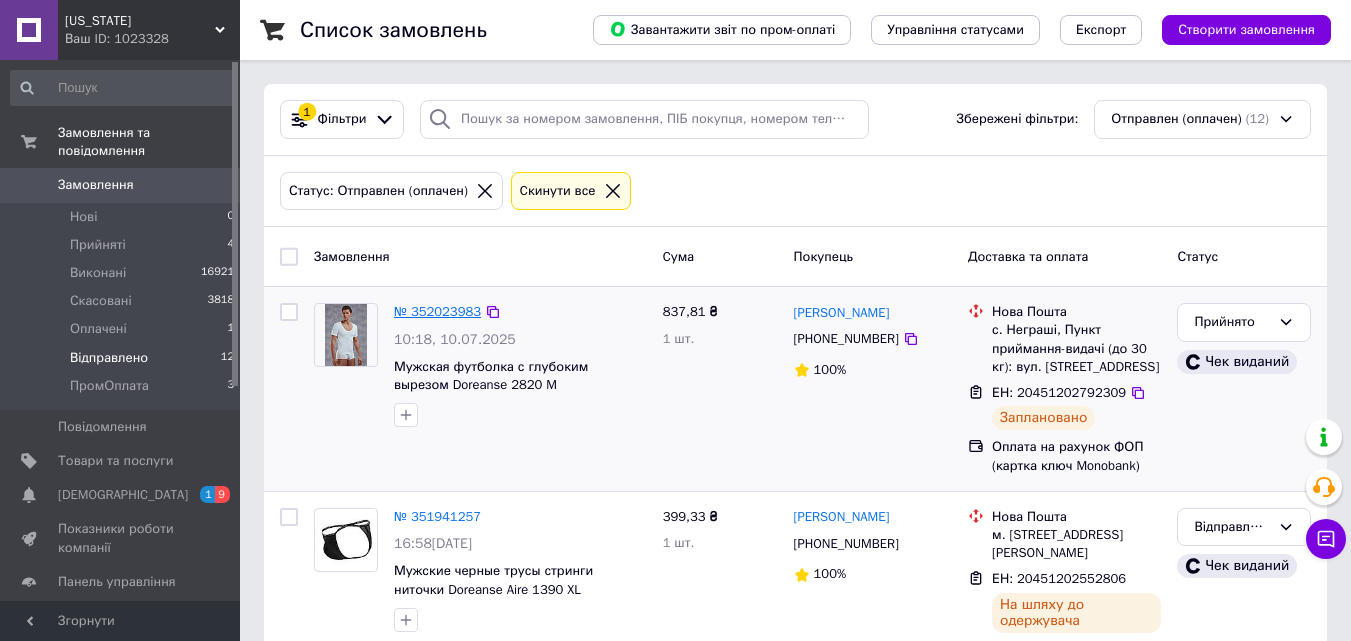 click on "№ 352023983" at bounding box center (437, 311) 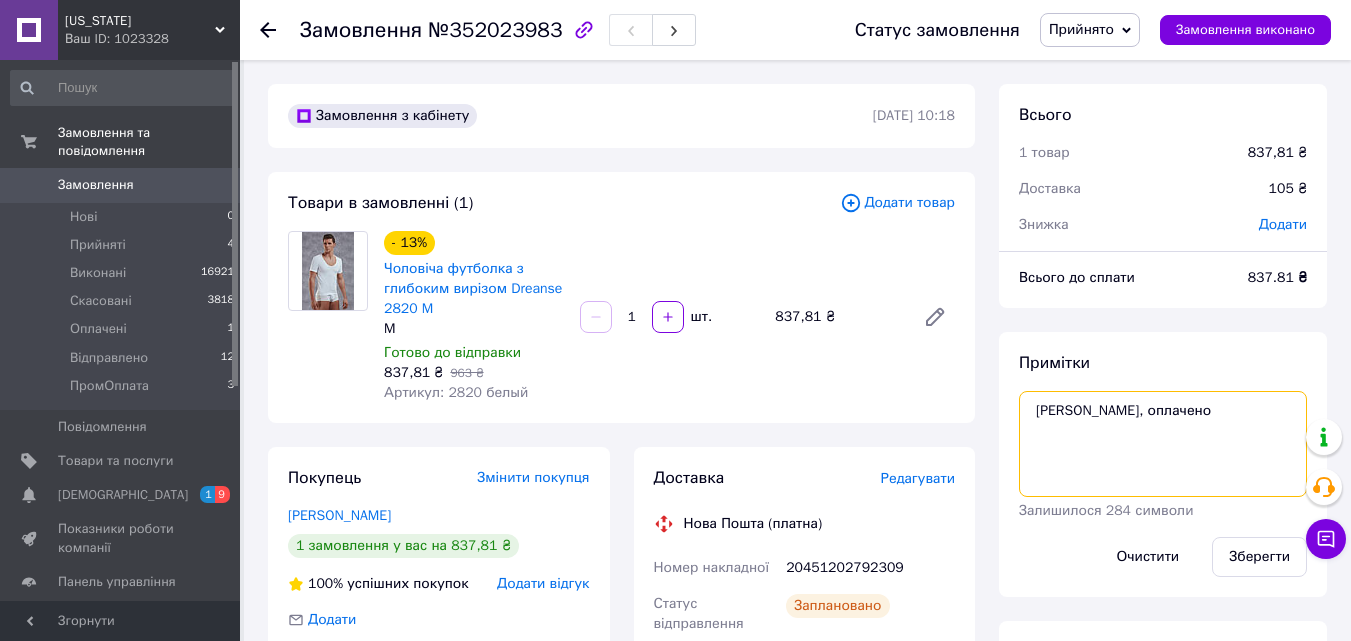 click on "[PERSON_NAME], оплачено" at bounding box center (1163, 444) 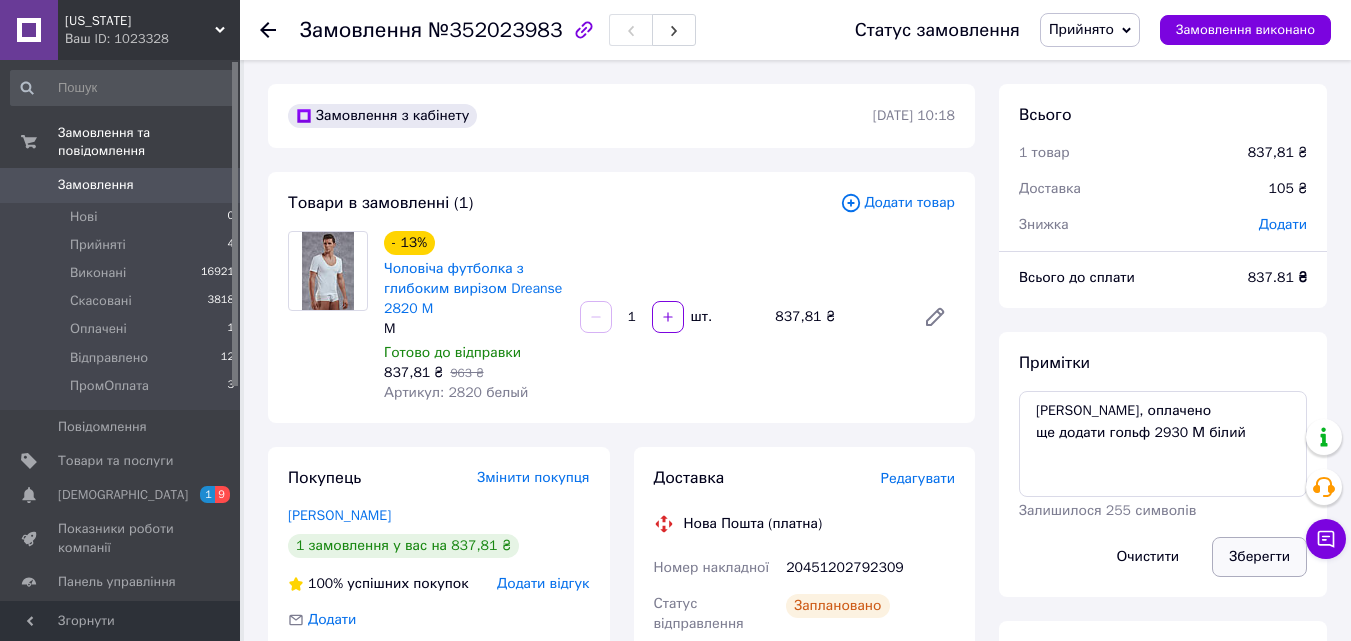 click on "Зберегти" at bounding box center (1259, 557) 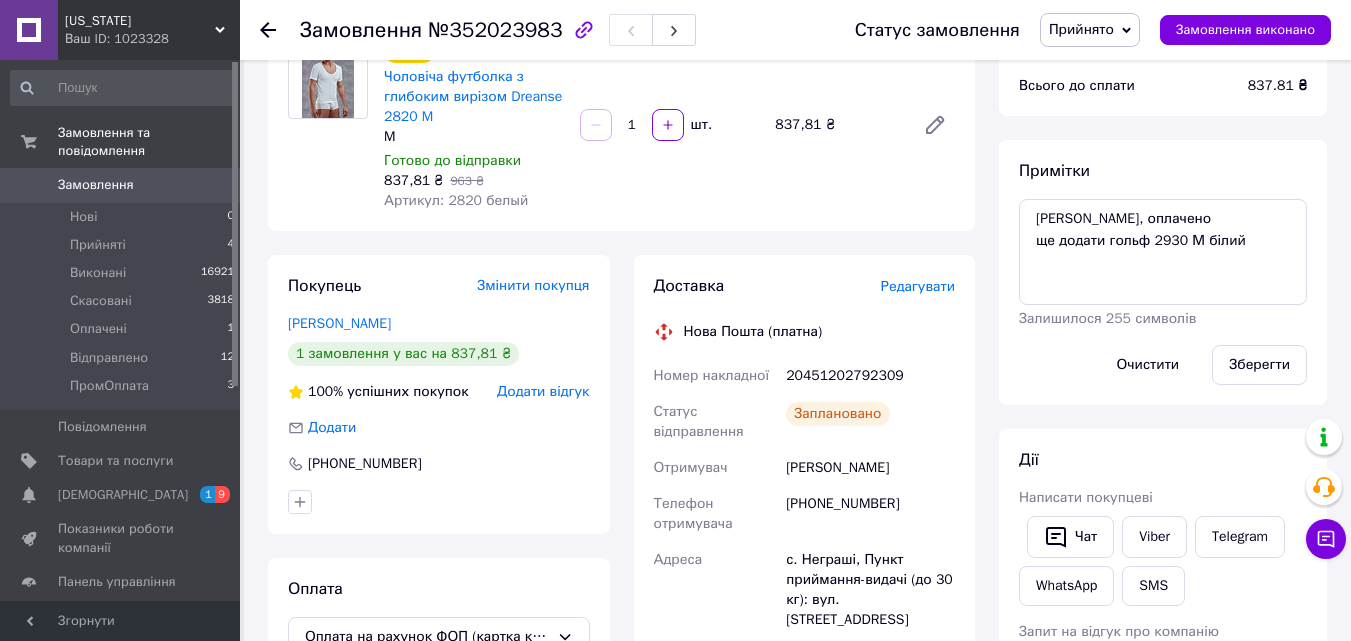 scroll, scrollTop: 200, scrollLeft: 0, axis: vertical 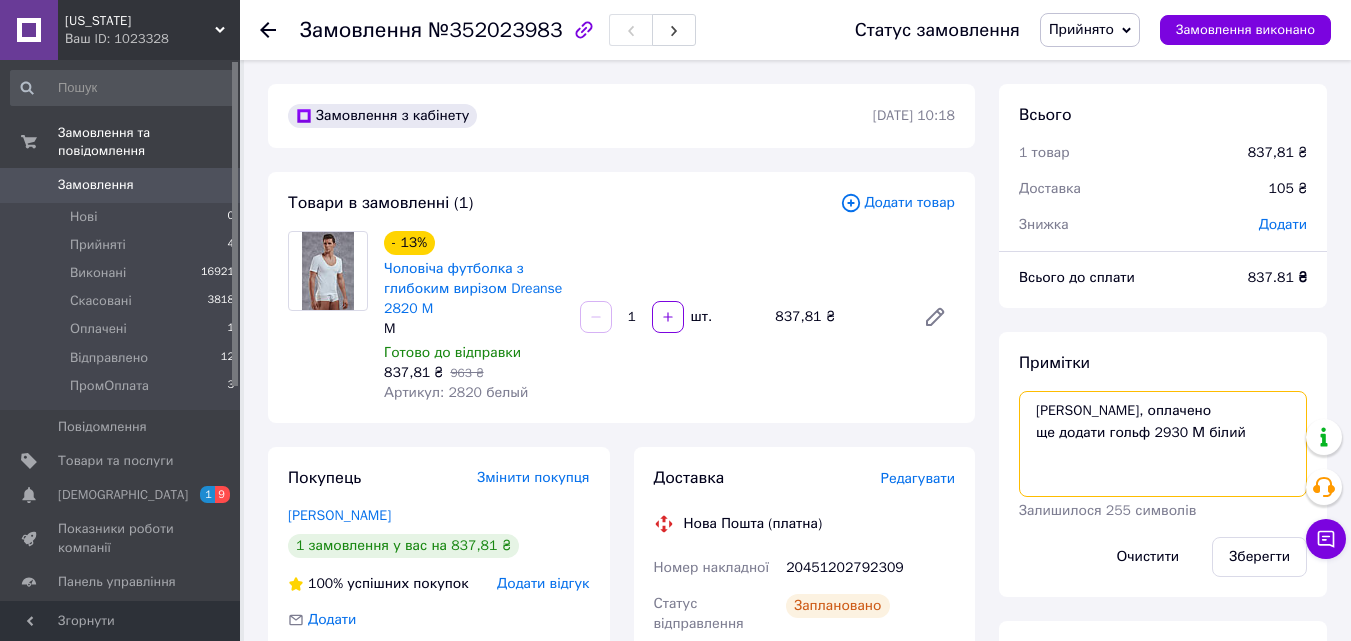 click on "[PERSON_NAME], оплачено
ще додати гольф 2930 М білий" at bounding box center (1163, 444) 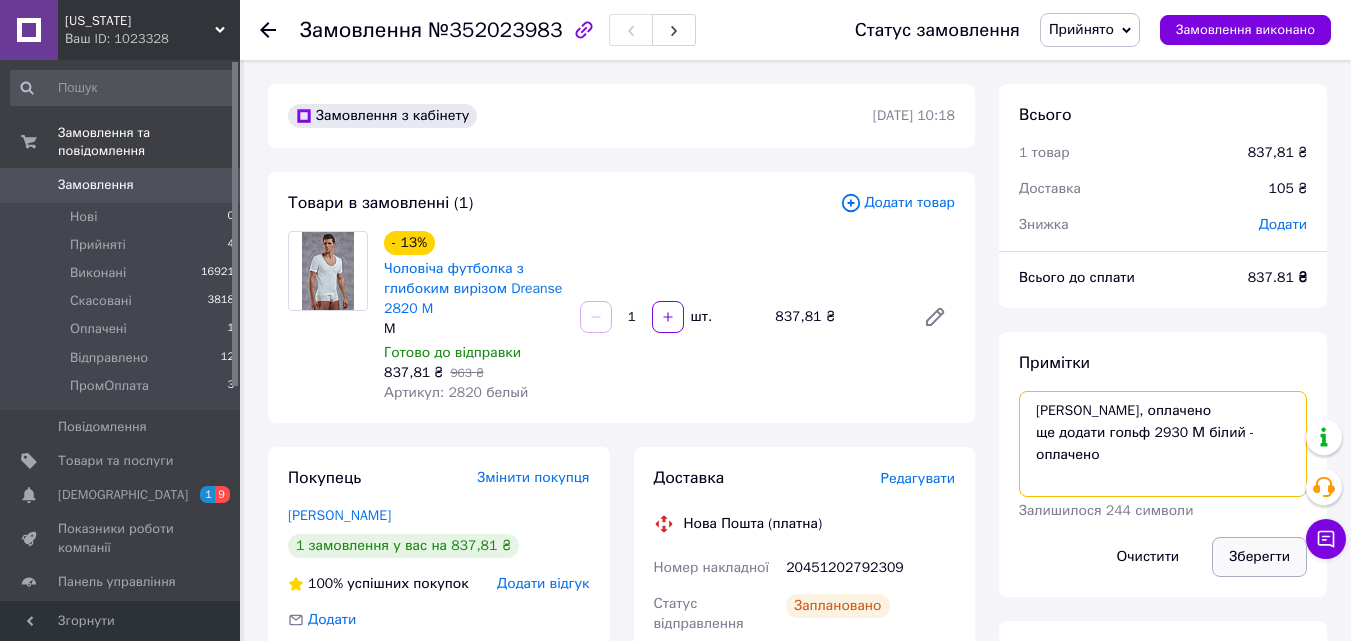 type on "[PERSON_NAME], оплачено
ще додати гольф 2930 М білий - оплачено" 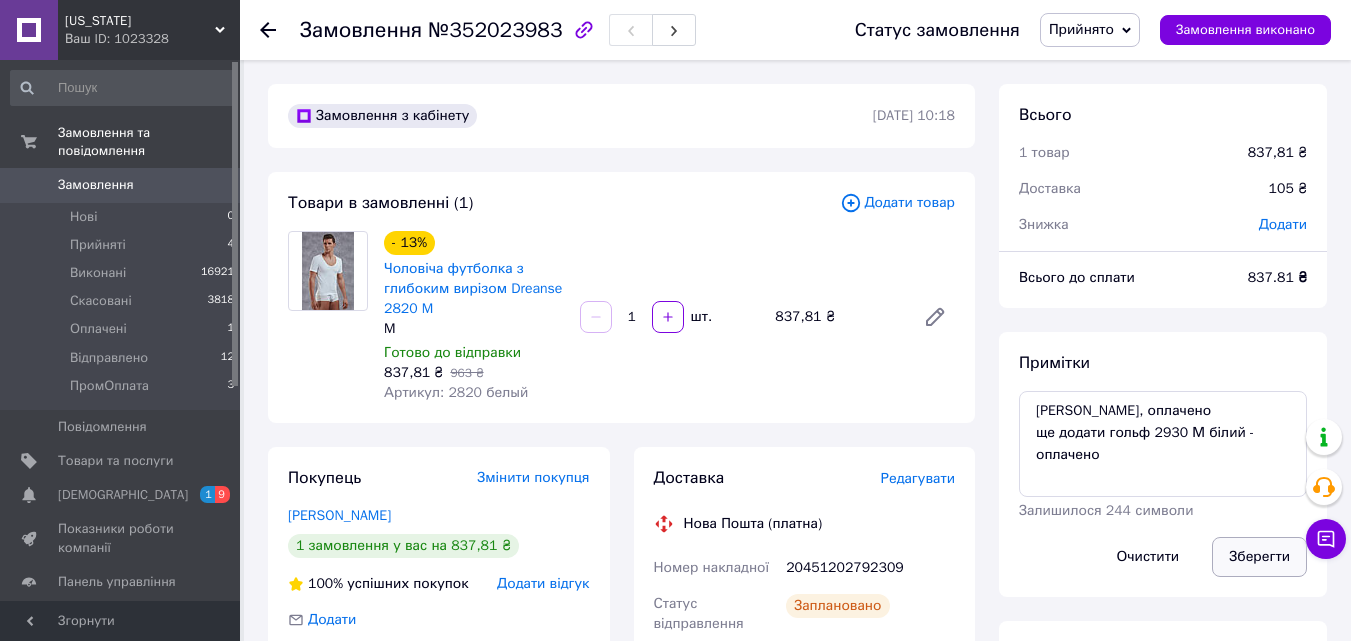 click on "Зберегти" at bounding box center (1259, 557) 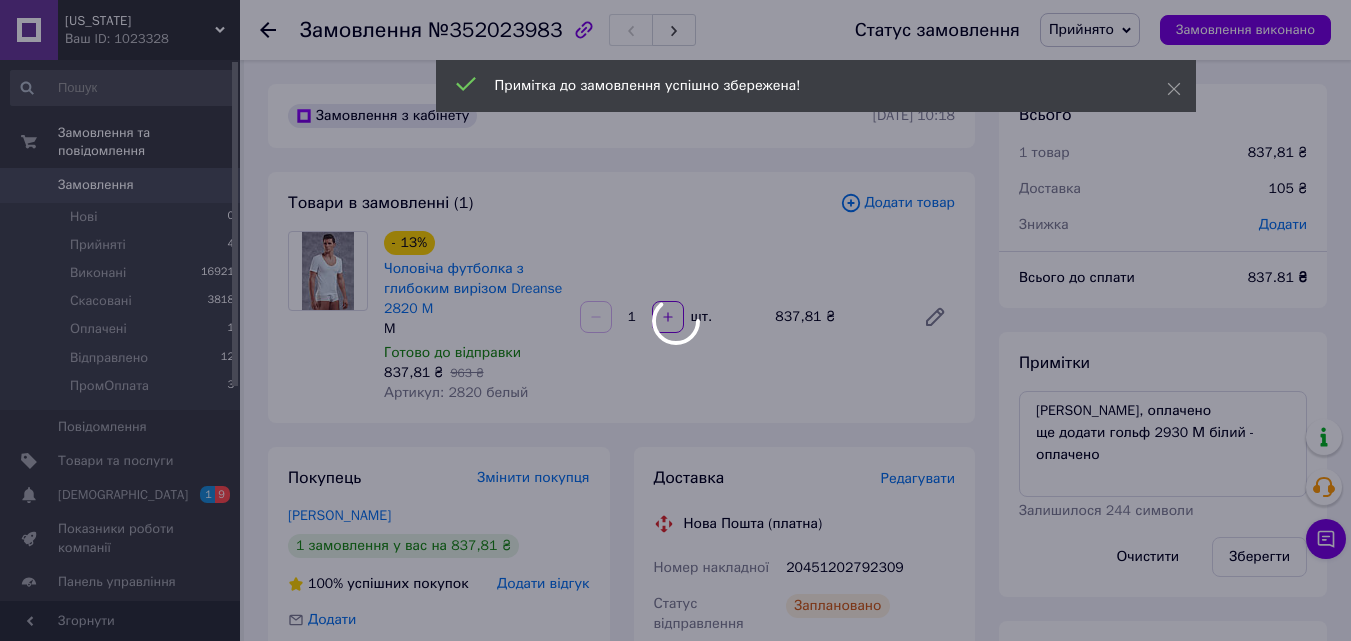 scroll, scrollTop: 40, scrollLeft: 0, axis: vertical 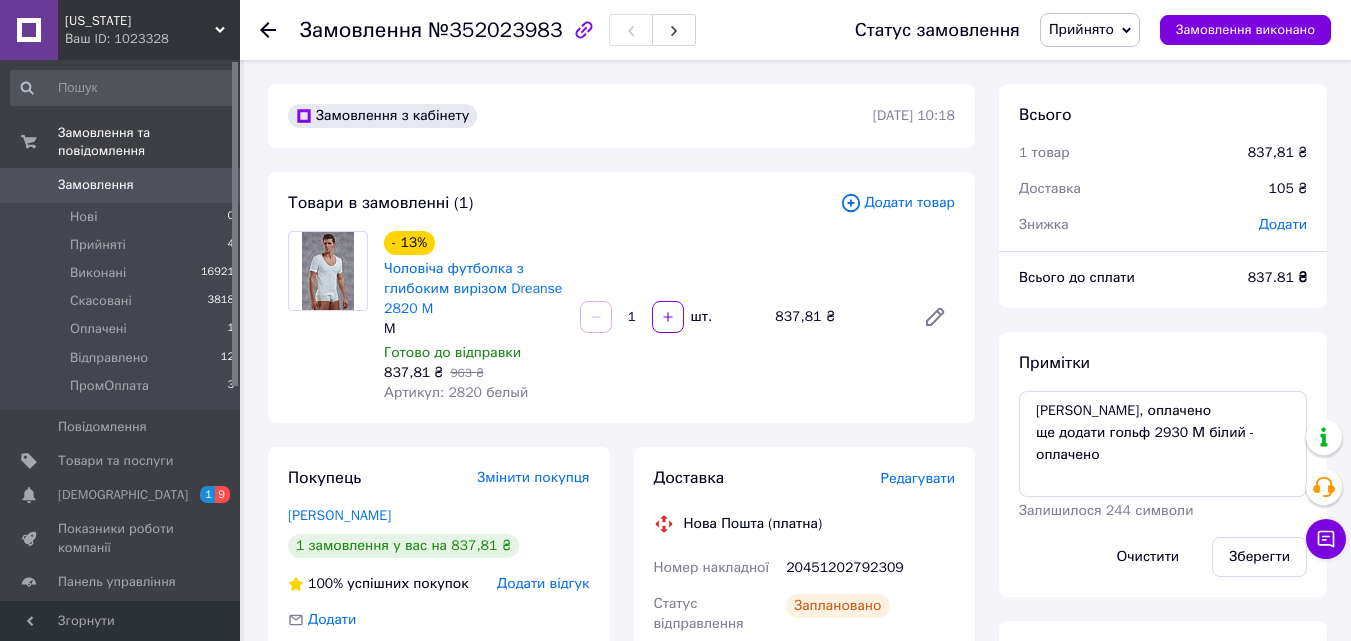 click on "Прийнято" at bounding box center [1081, 29] 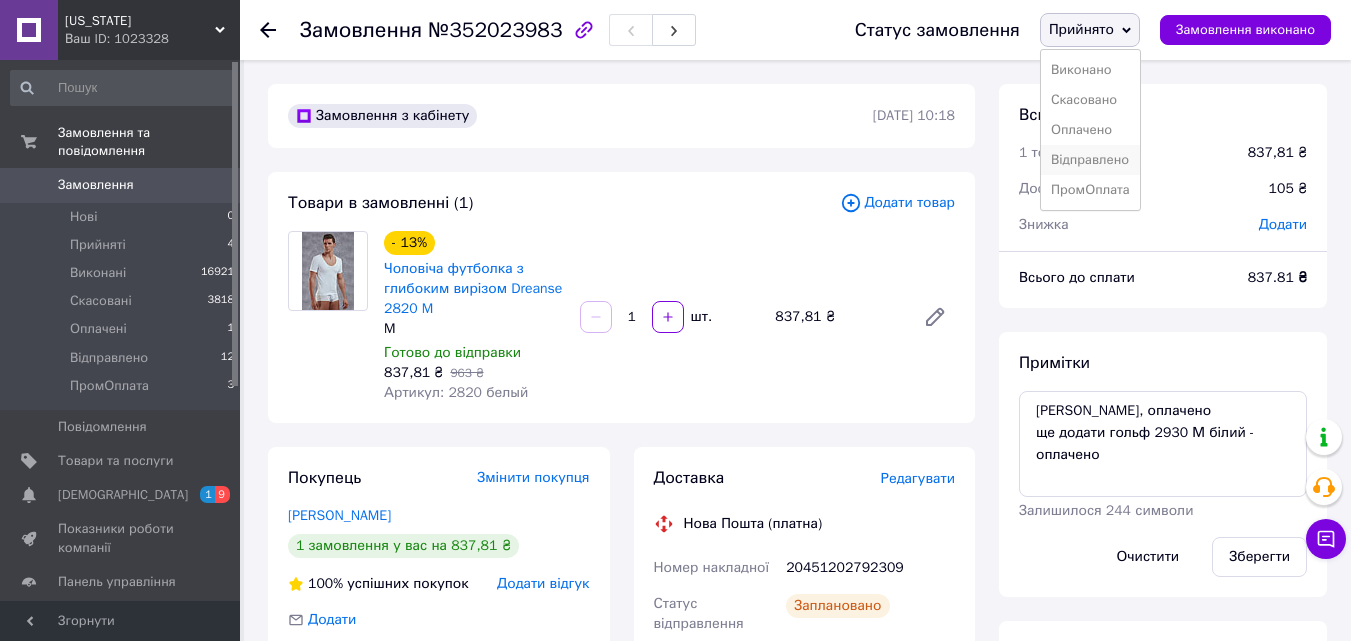 click on "Відправлено" at bounding box center [1090, 160] 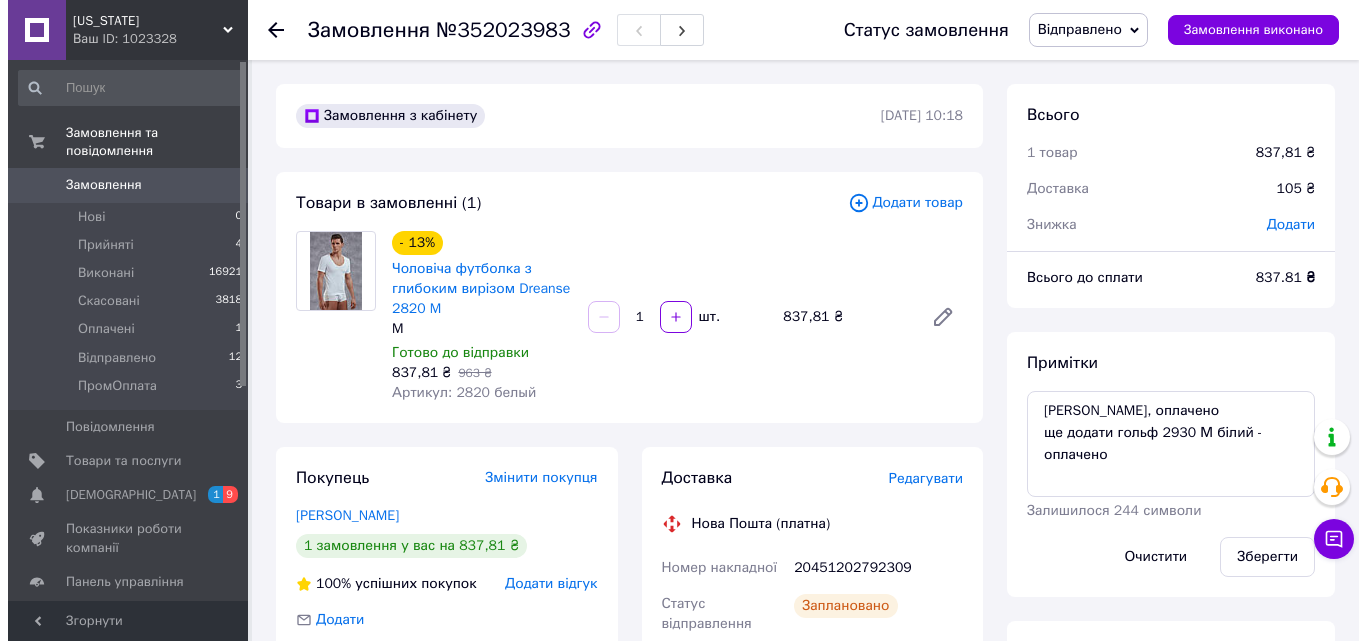 scroll, scrollTop: 88, scrollLeft: 0, axis: vertical 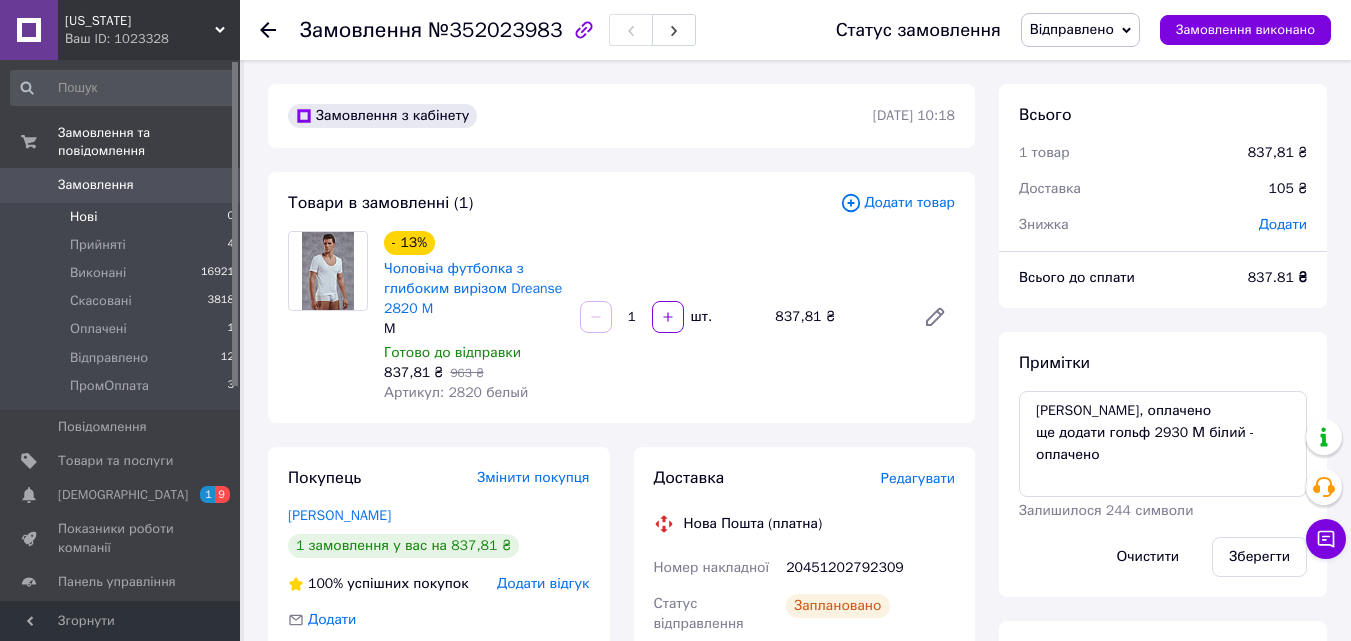click on "Нові" at bounding box center [83, 217] 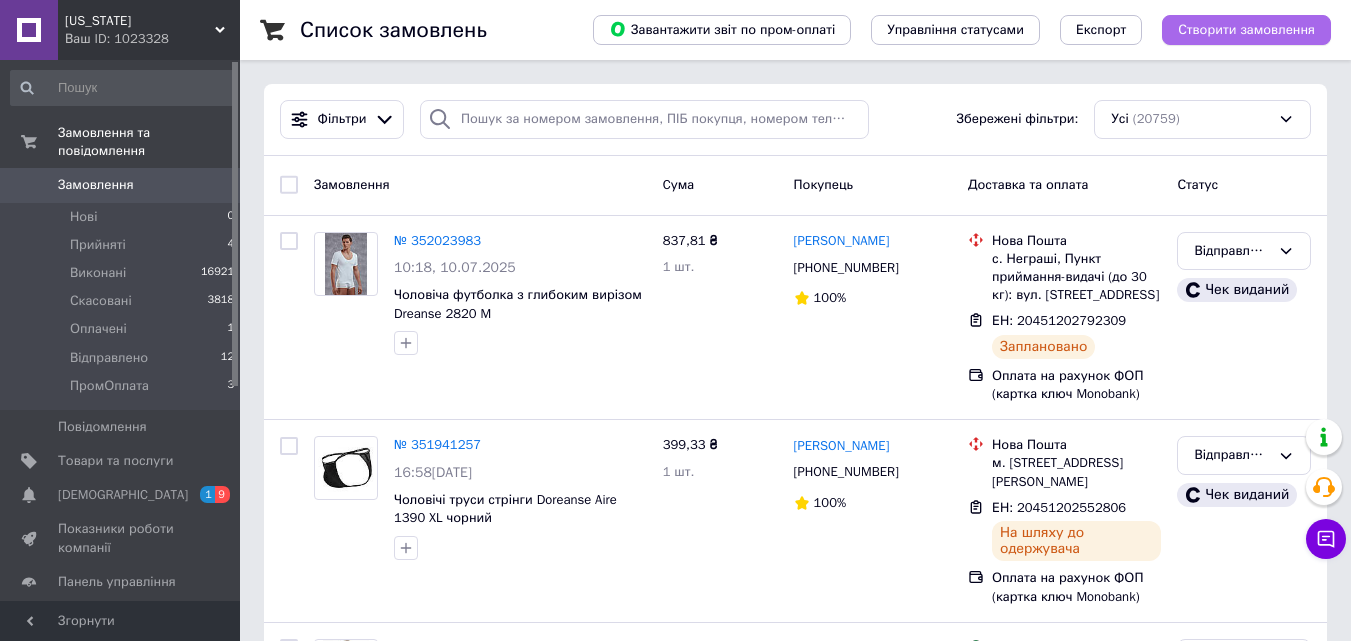 click on "Створити замовлення" at bounding box center (1246, 30) 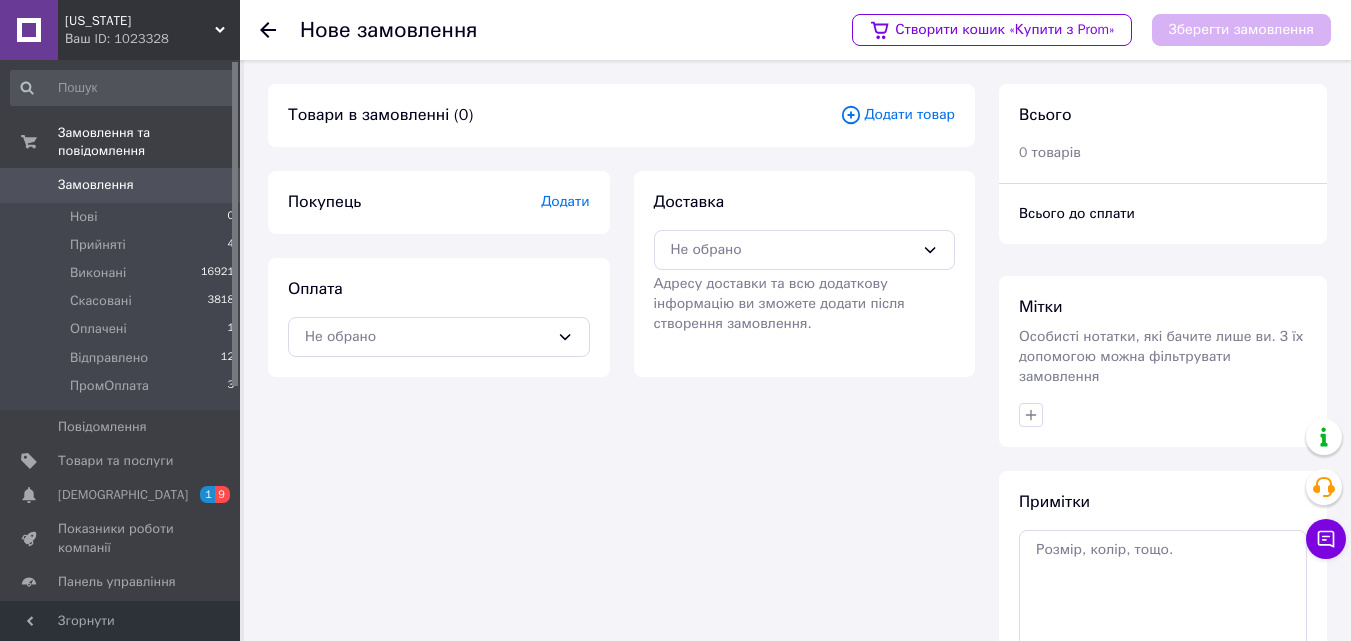 click on "Додати товар" at bounding box center (897, 115) 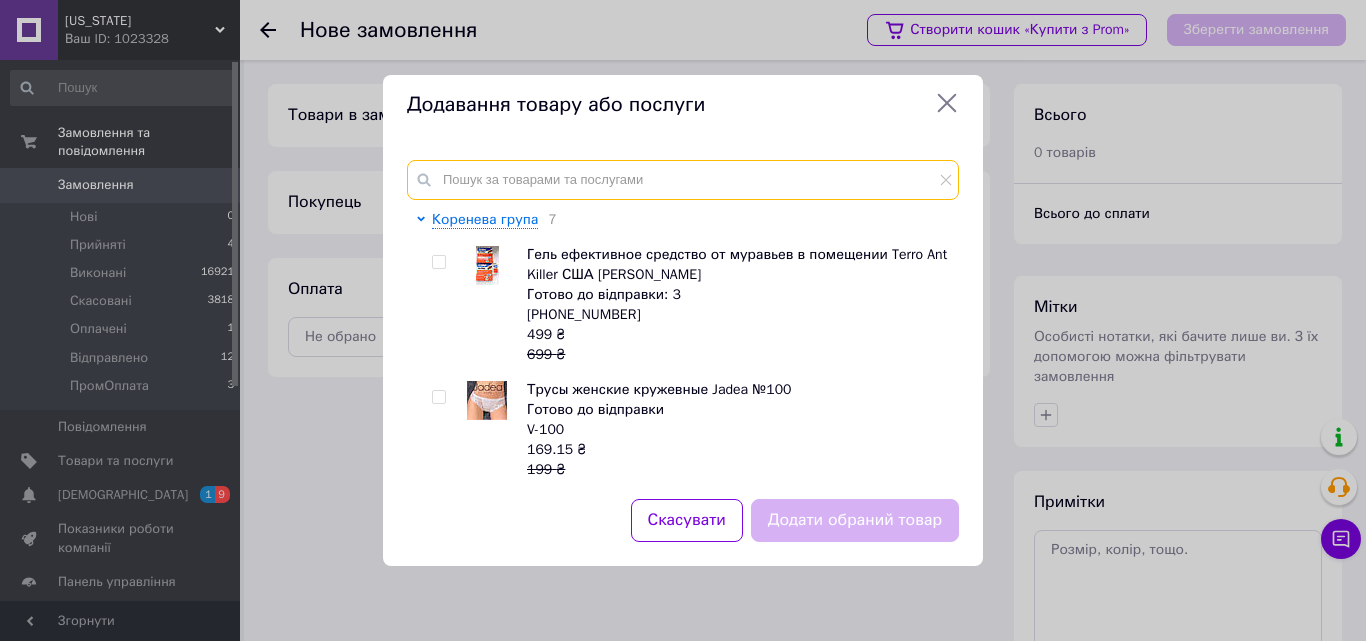 click at bounding box center (683, 180) 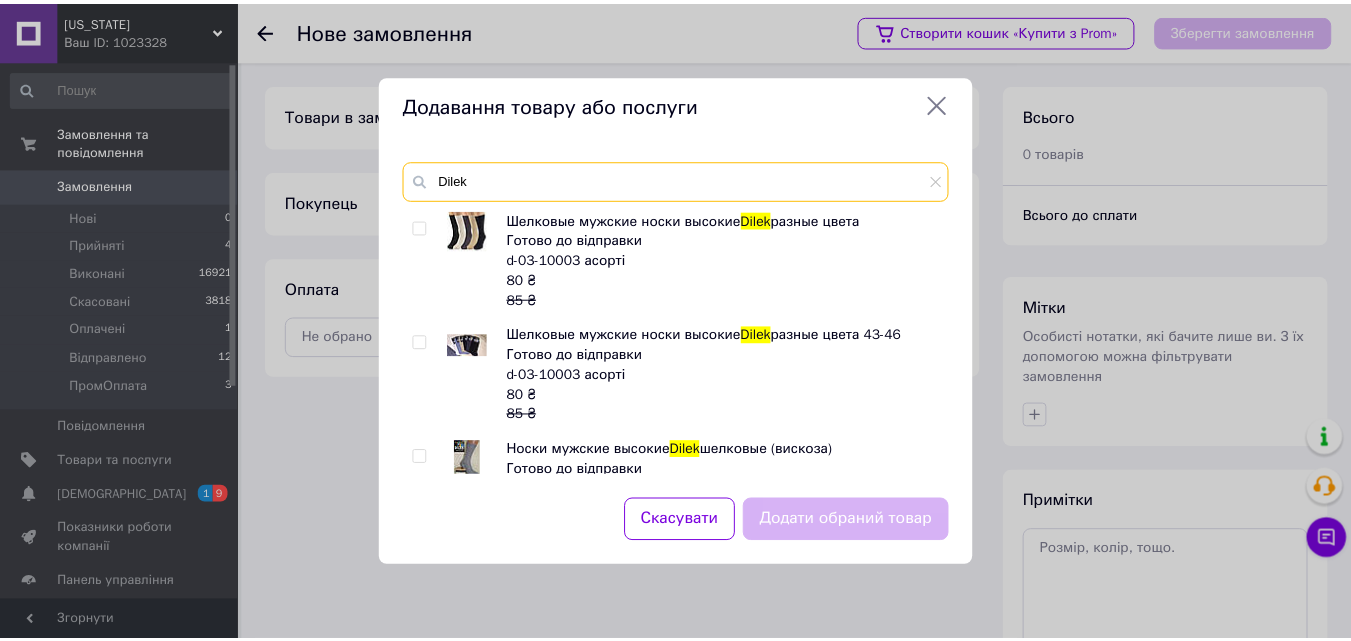 scroll, scrollTop: 400, scrollLeft: 0, axis: vertical 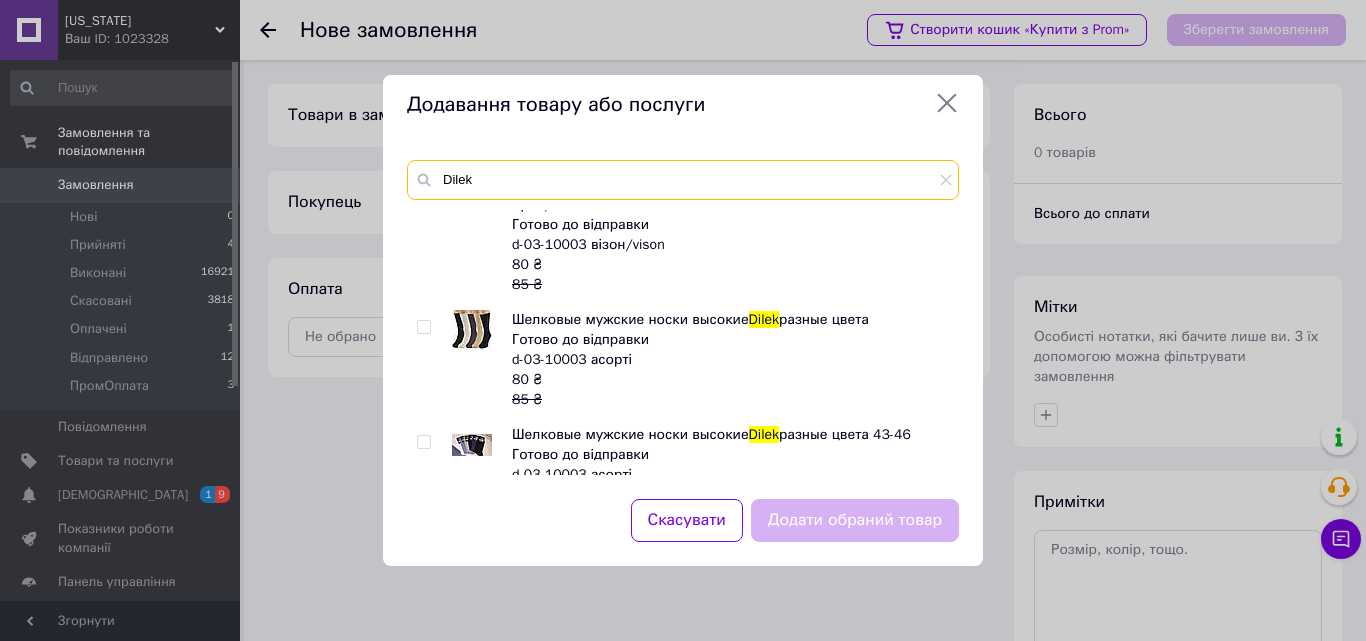 type on "Dilek" 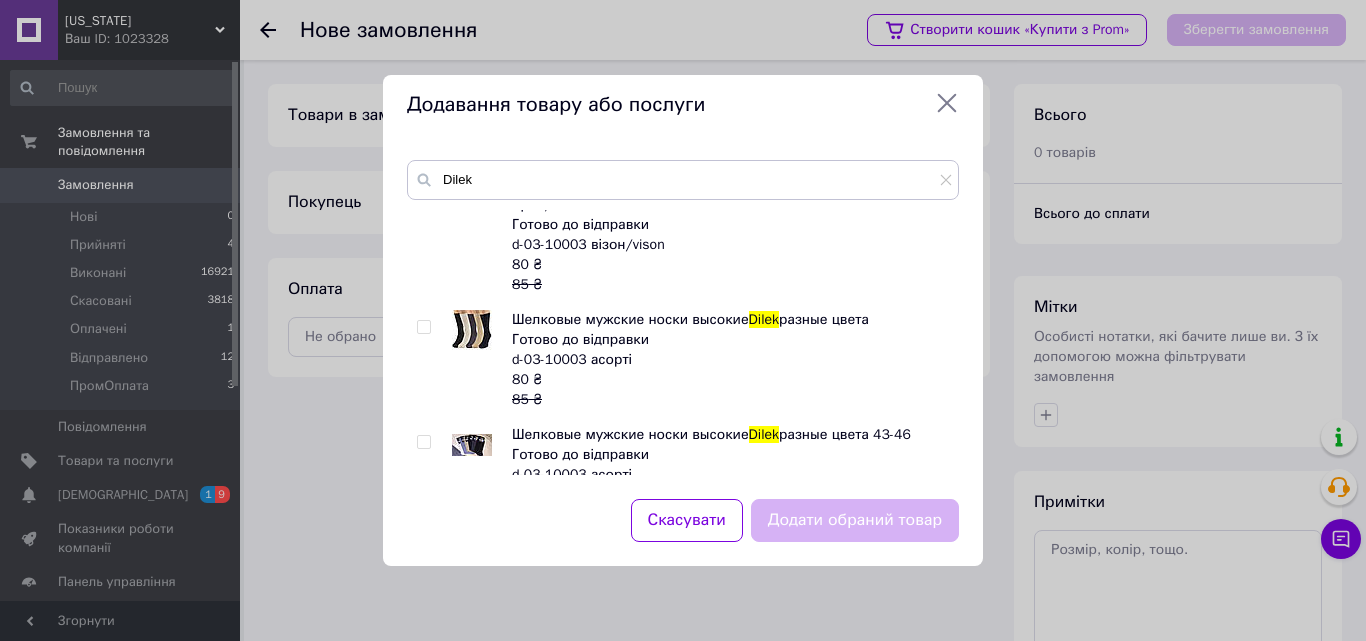 click at bounding box center (424, 327) 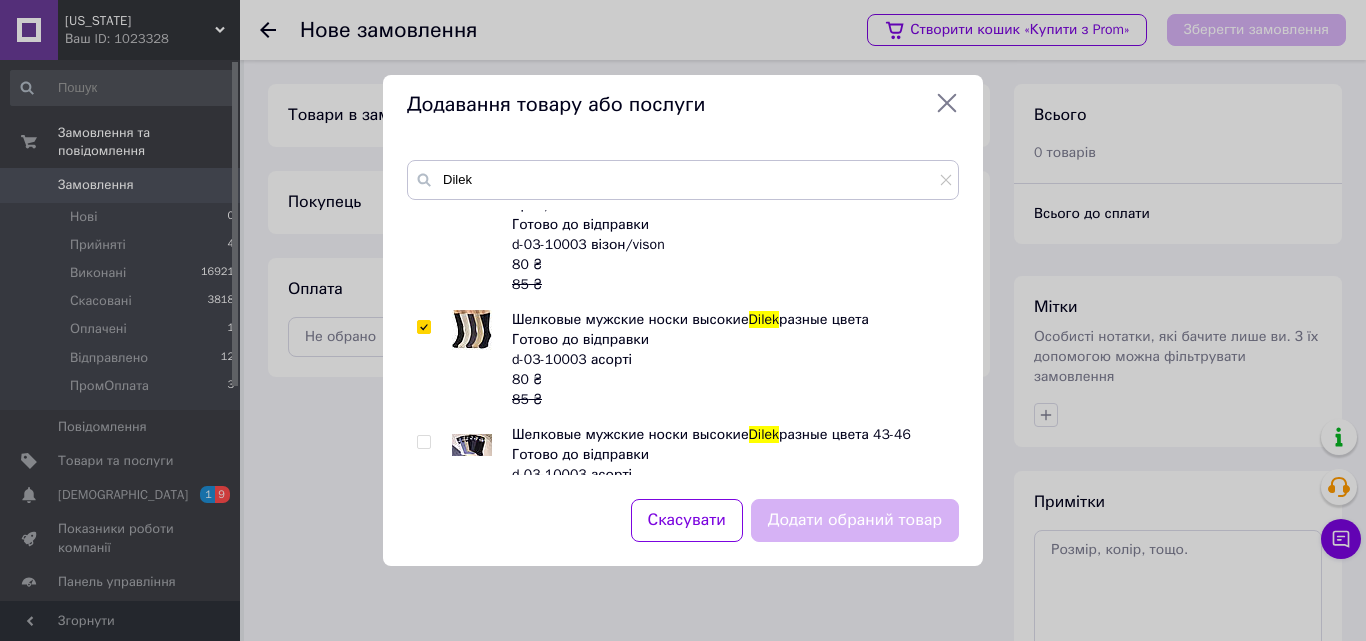 checkbox on "true" 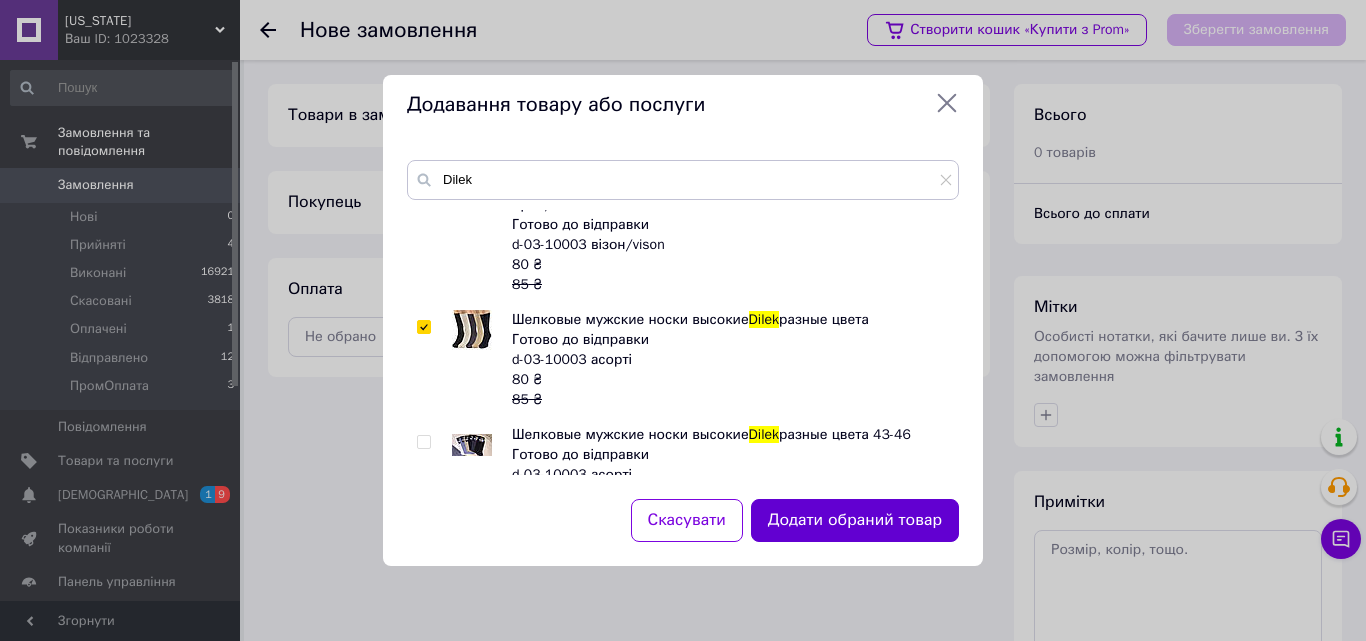 click on "Додати обраний товар" at bounding box center (855, 520) 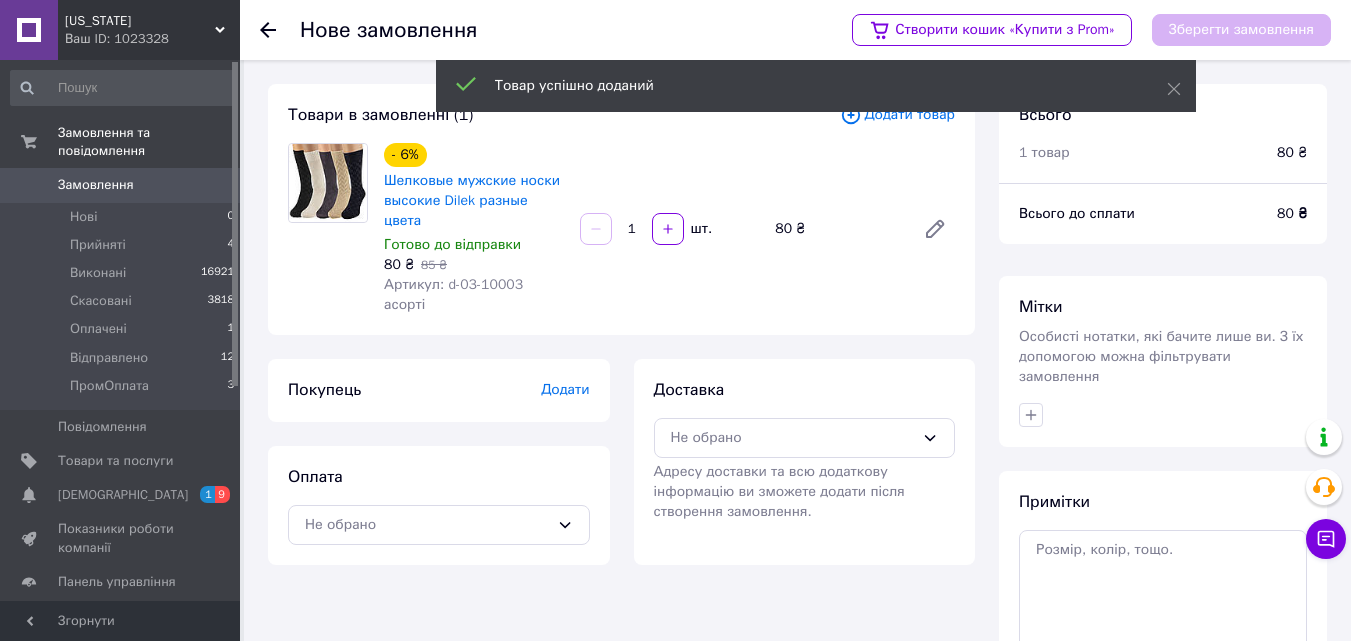 click on "1" at bounding box center [632, 229] 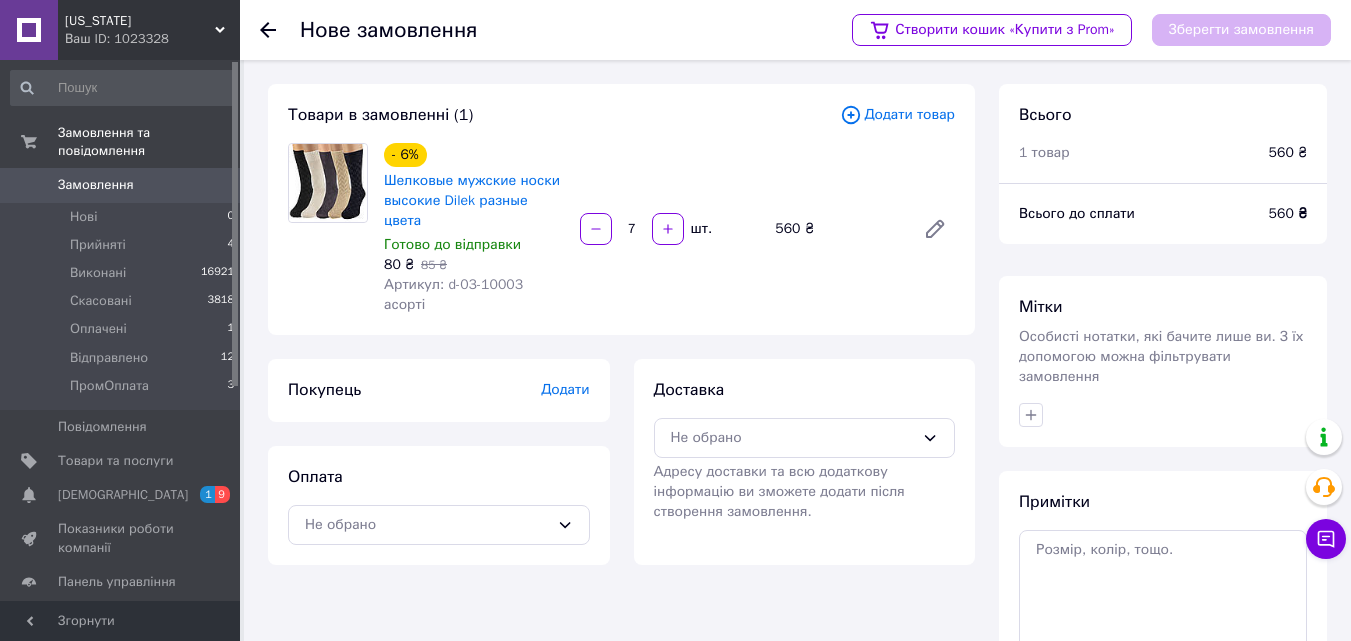 type on "7" 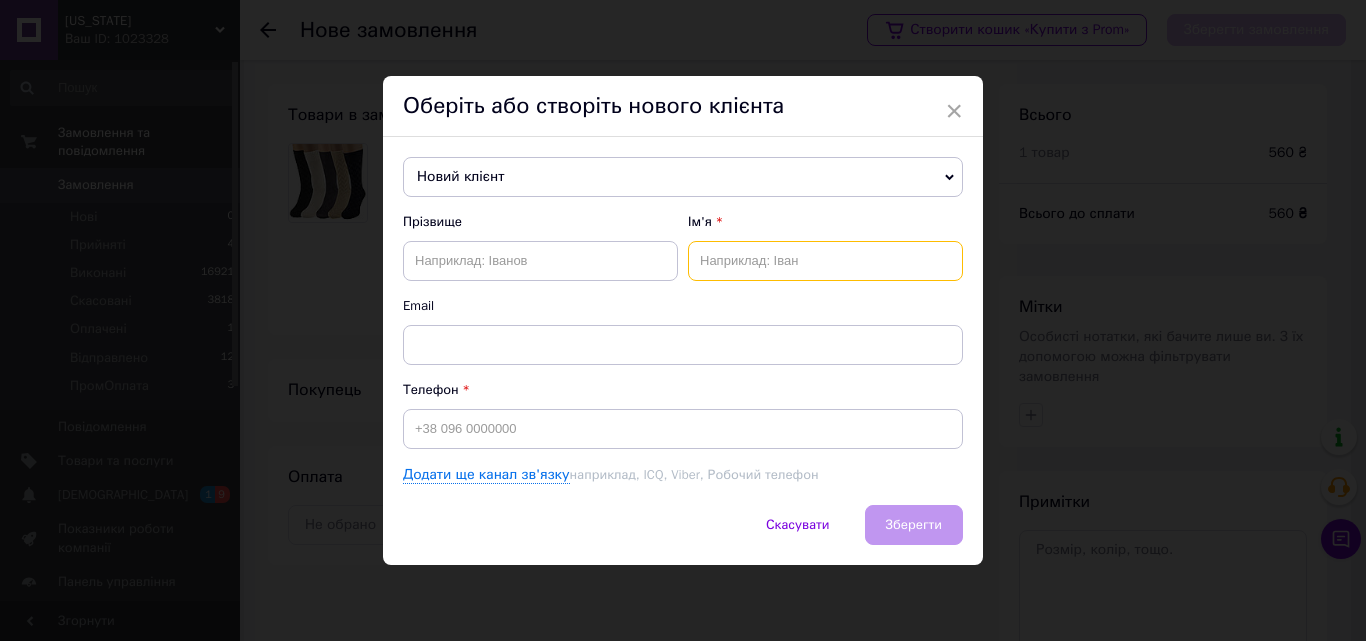 click at bounding box center [825, 261] 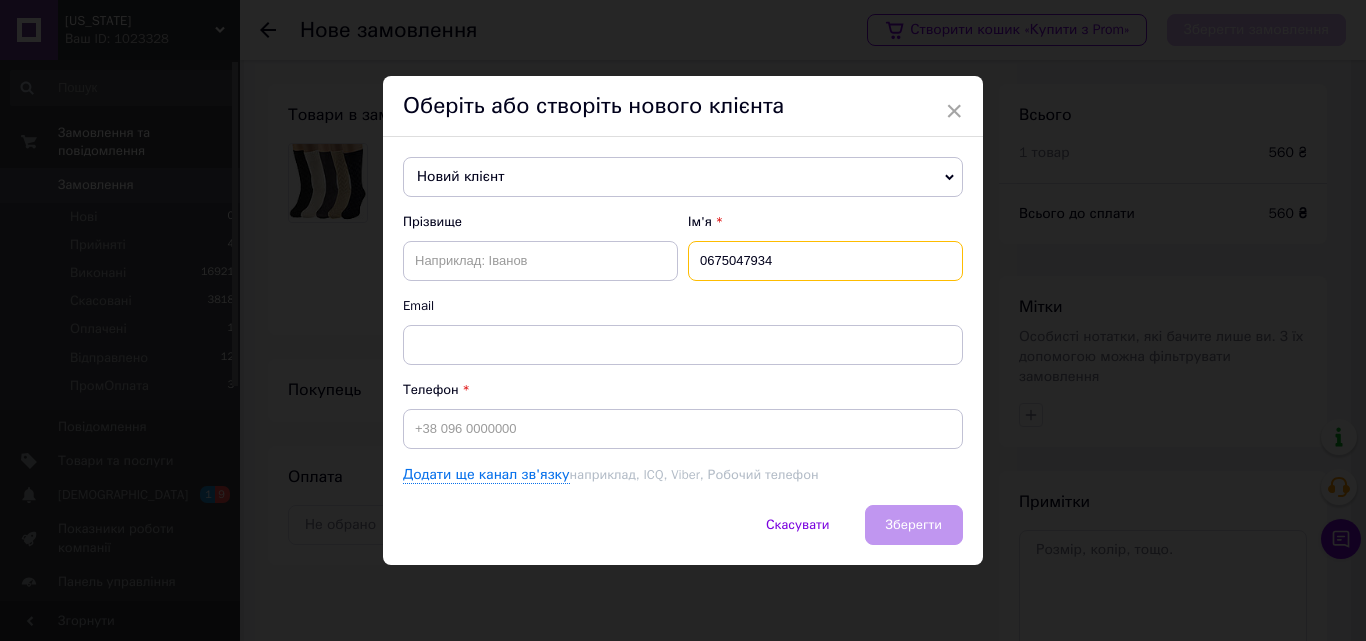 click on "0675047934" at bounding box center (825, 261) 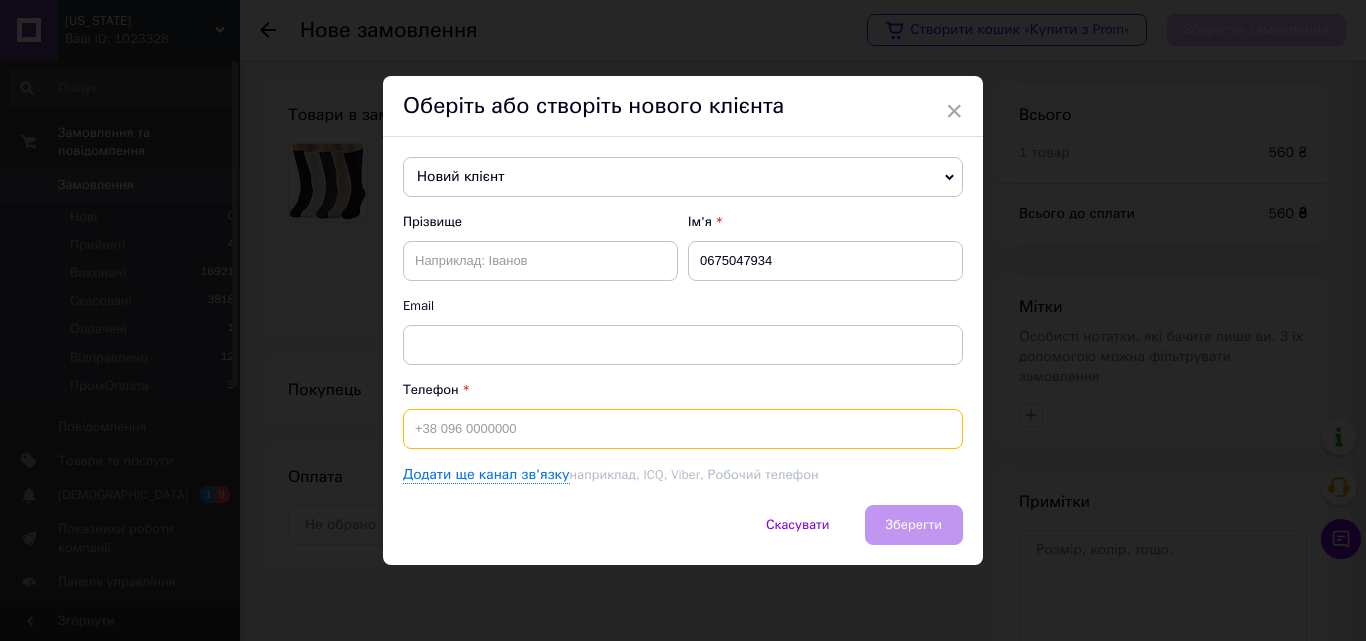 click at bounding box center [683, 429] 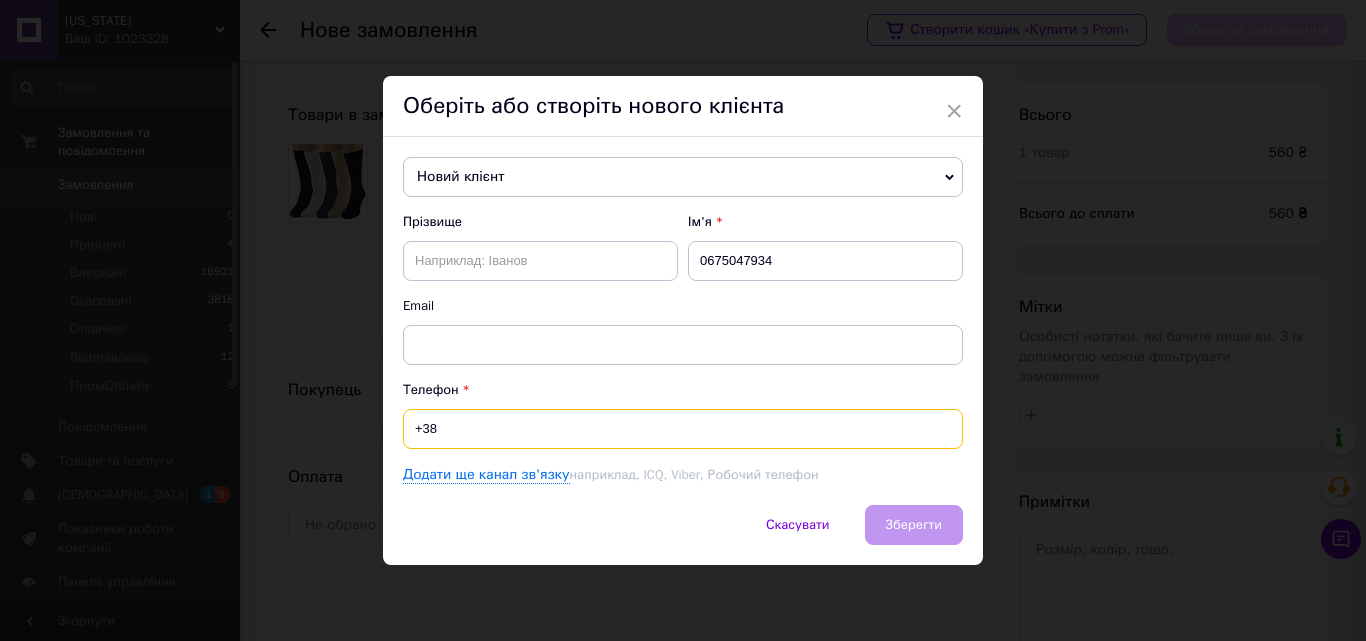 paste on "0675047934" 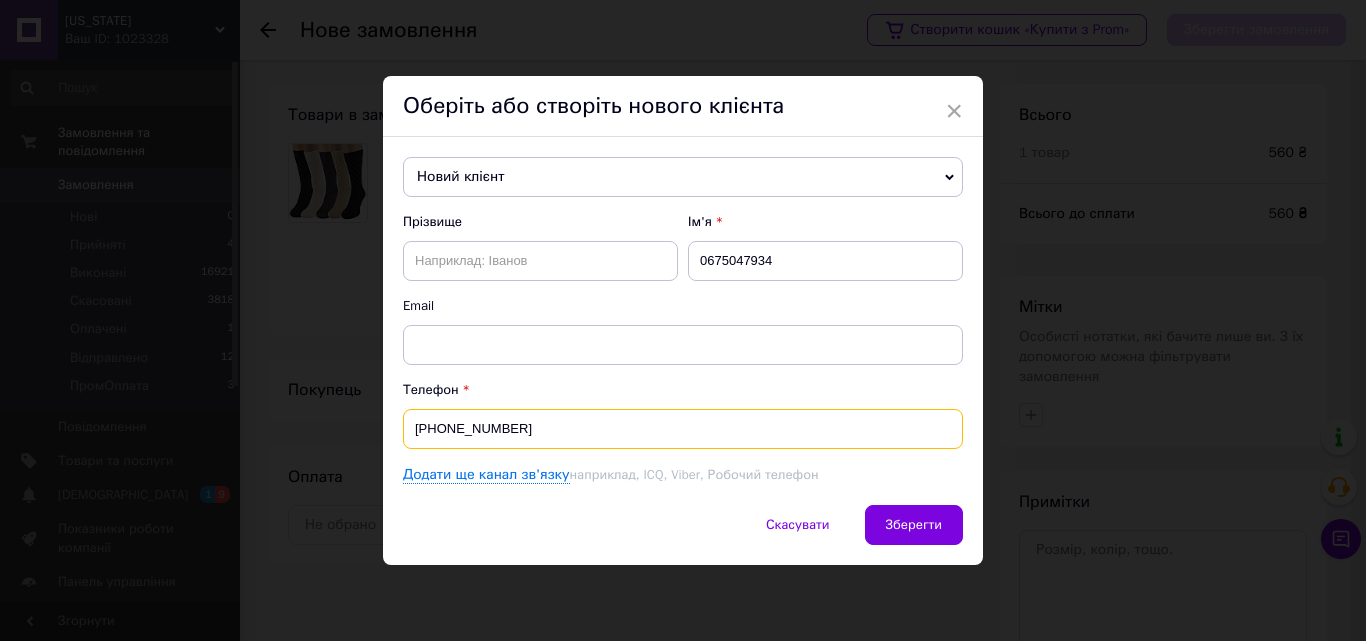 type on "[PHONE_NUMBER]" 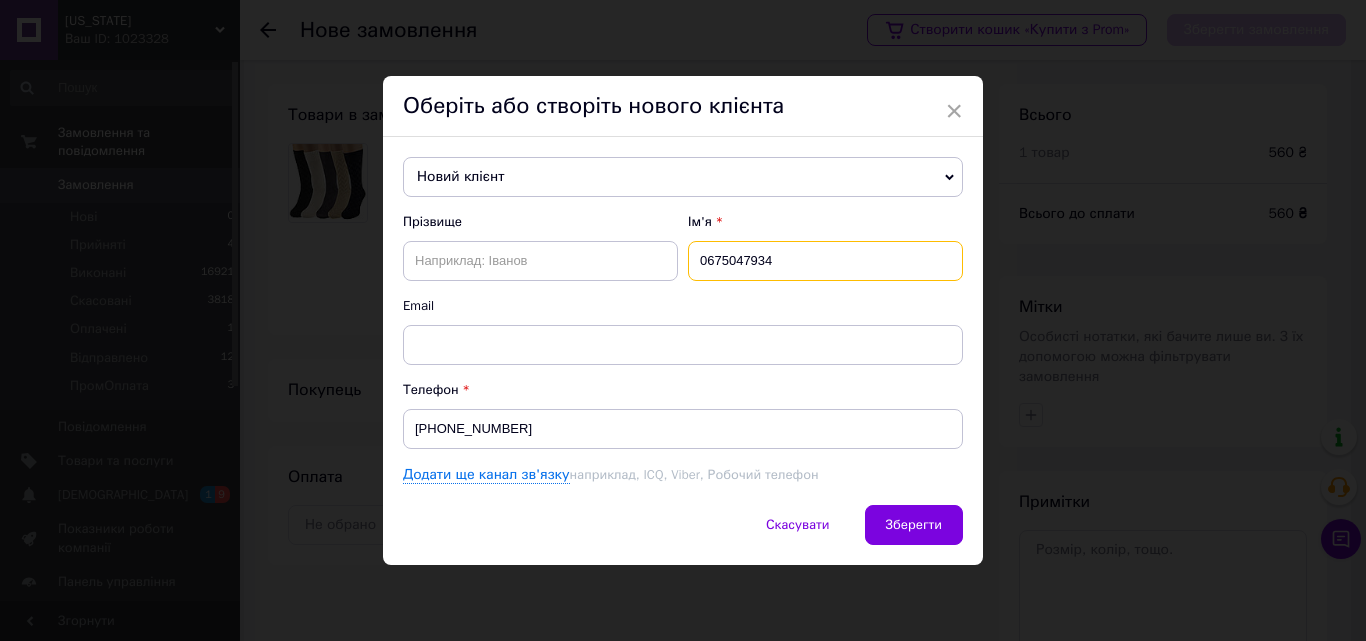 drag, startPoint x: 788, startPoint y: 259, endPoint x: 685, endPoint y: 256, distance: 103.04368 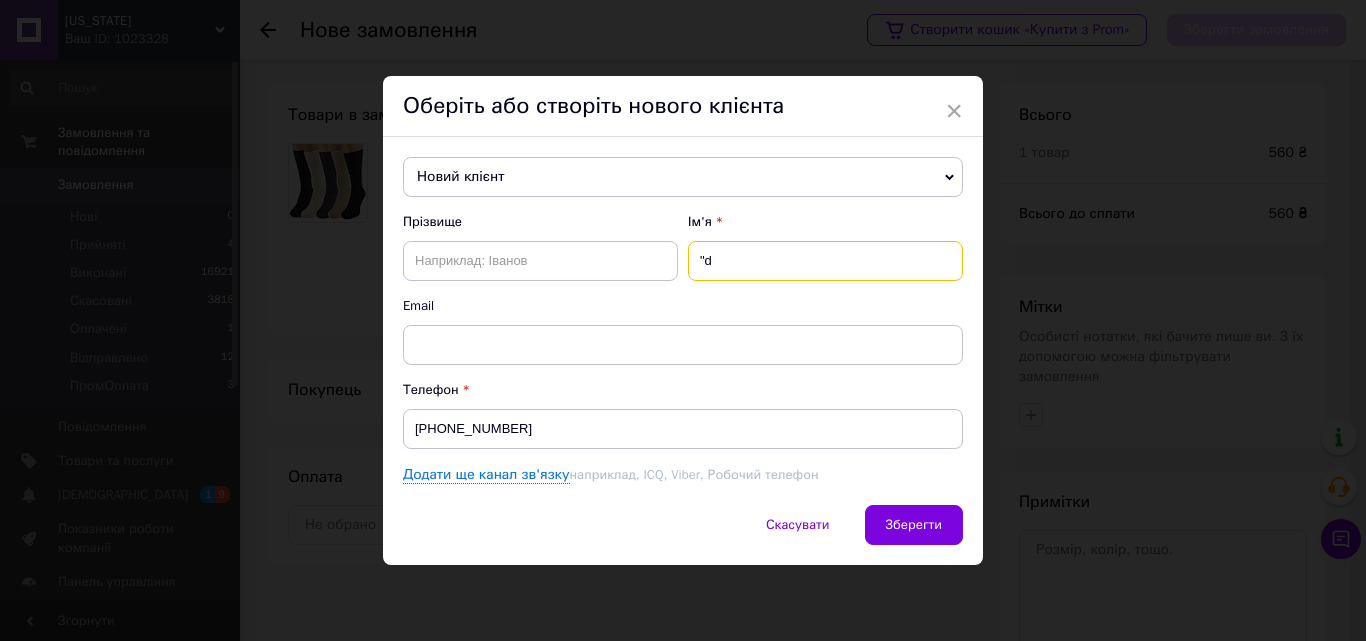 type on """ 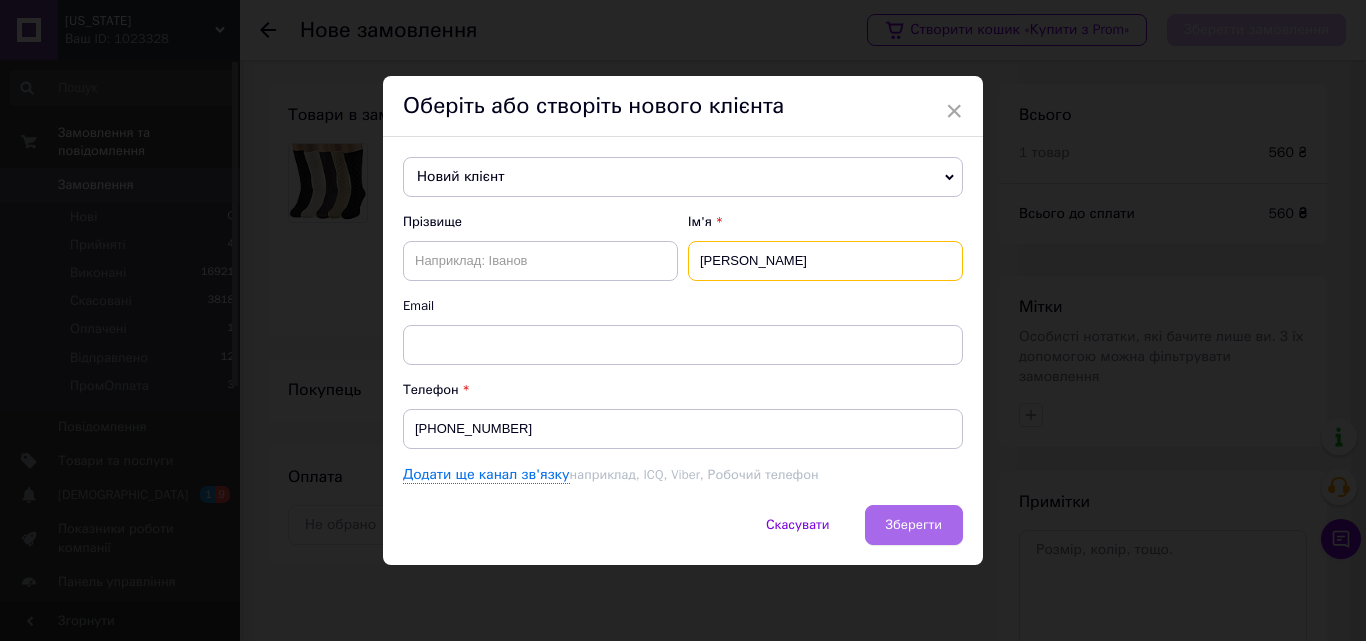 type on "[PERSON_NAME]" 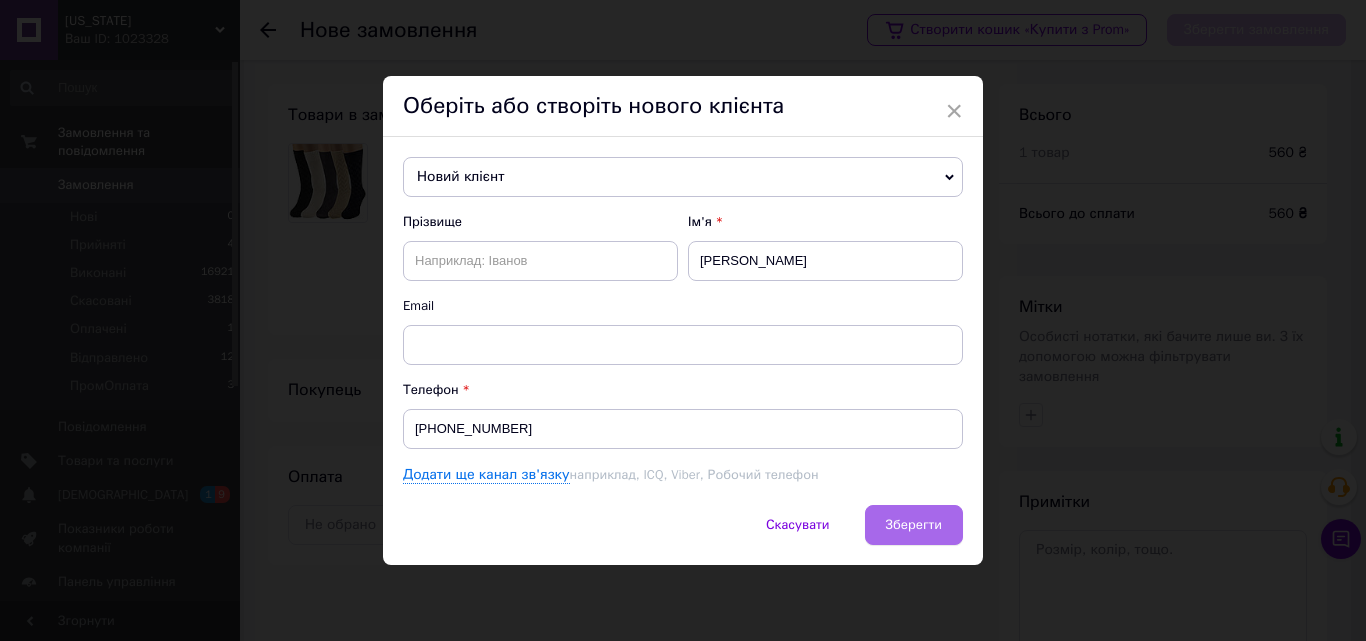 click on "Зберегти" at bounding box center [914, 524] 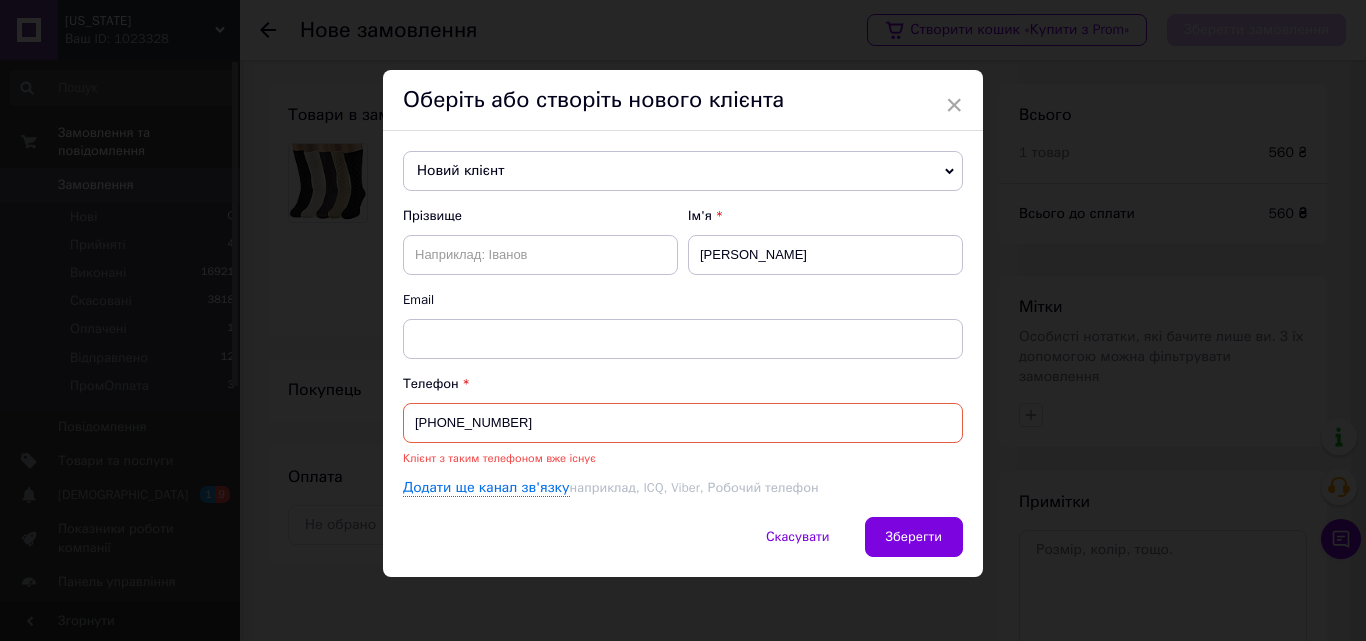 drag, startPoint x: 538, startPoint y: 419, endPoint x: 413, endPoint y: 421, distance: 125.016 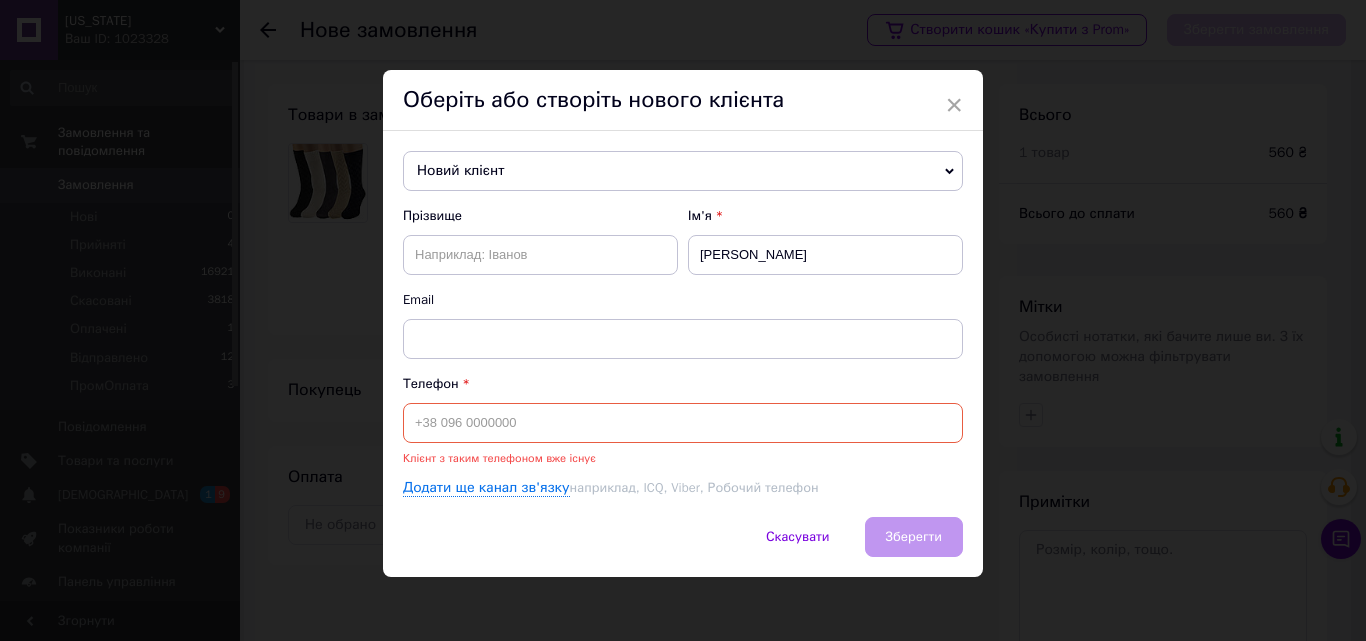 type 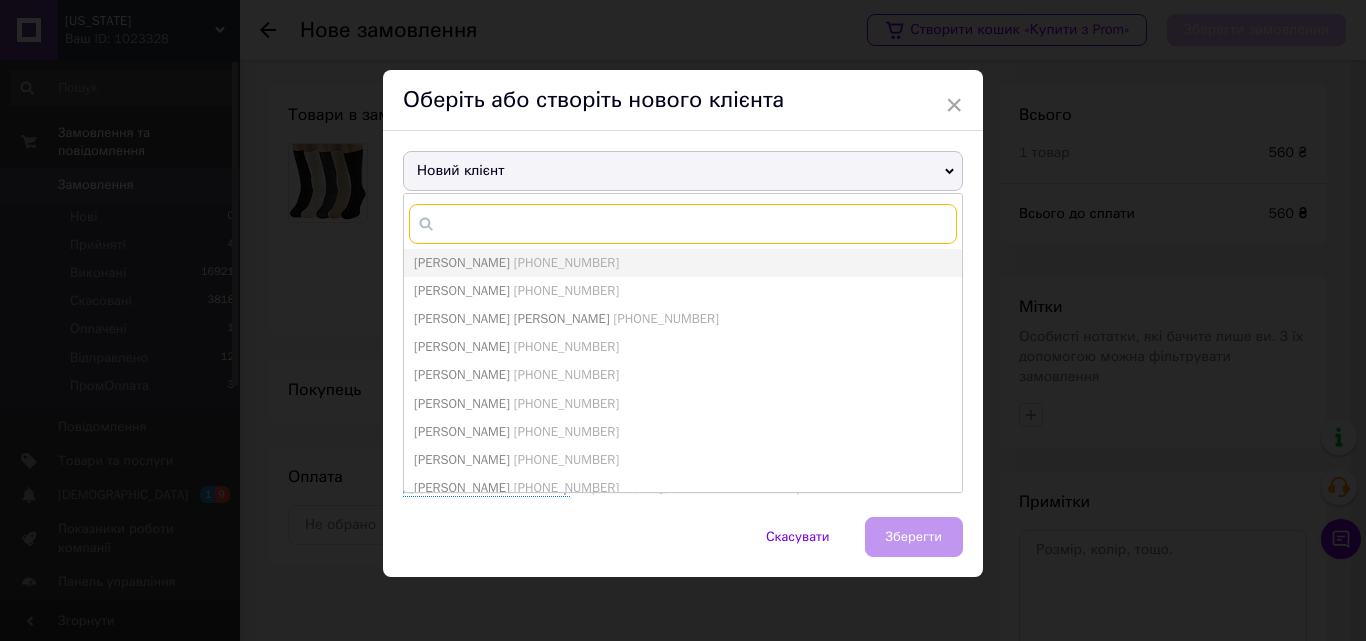 paste on "[PHONE_NUMBER]" 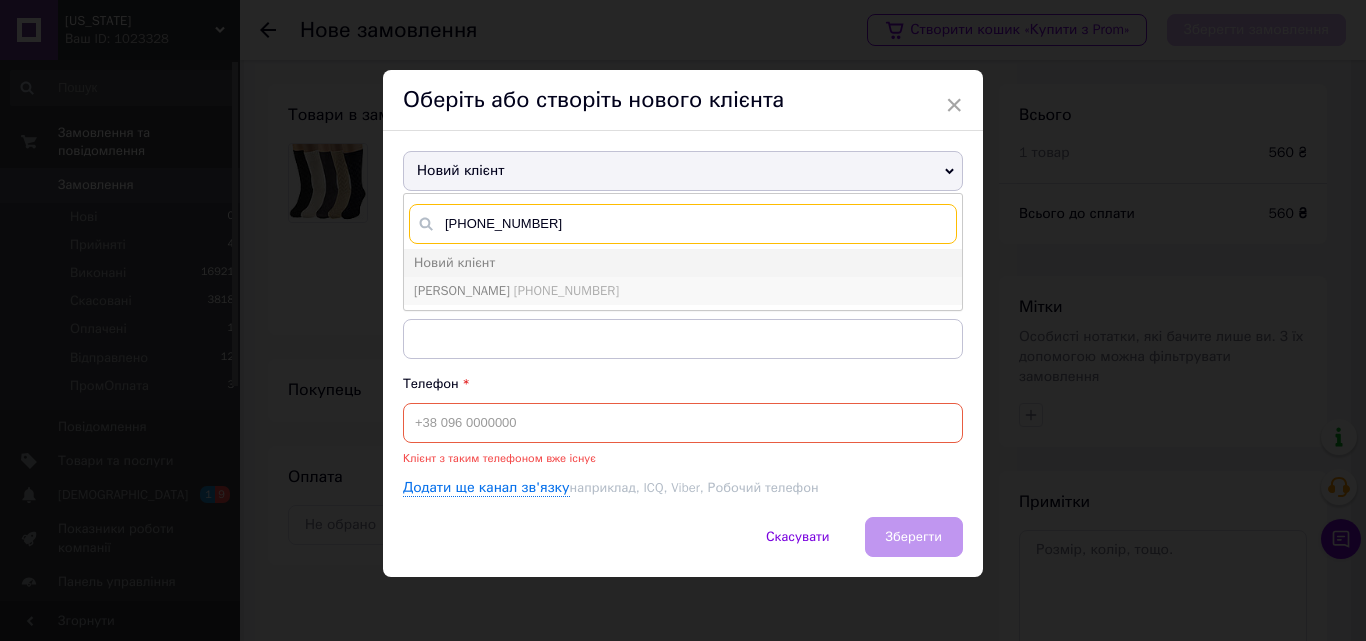 type on "[PHONE_NUMBER]" 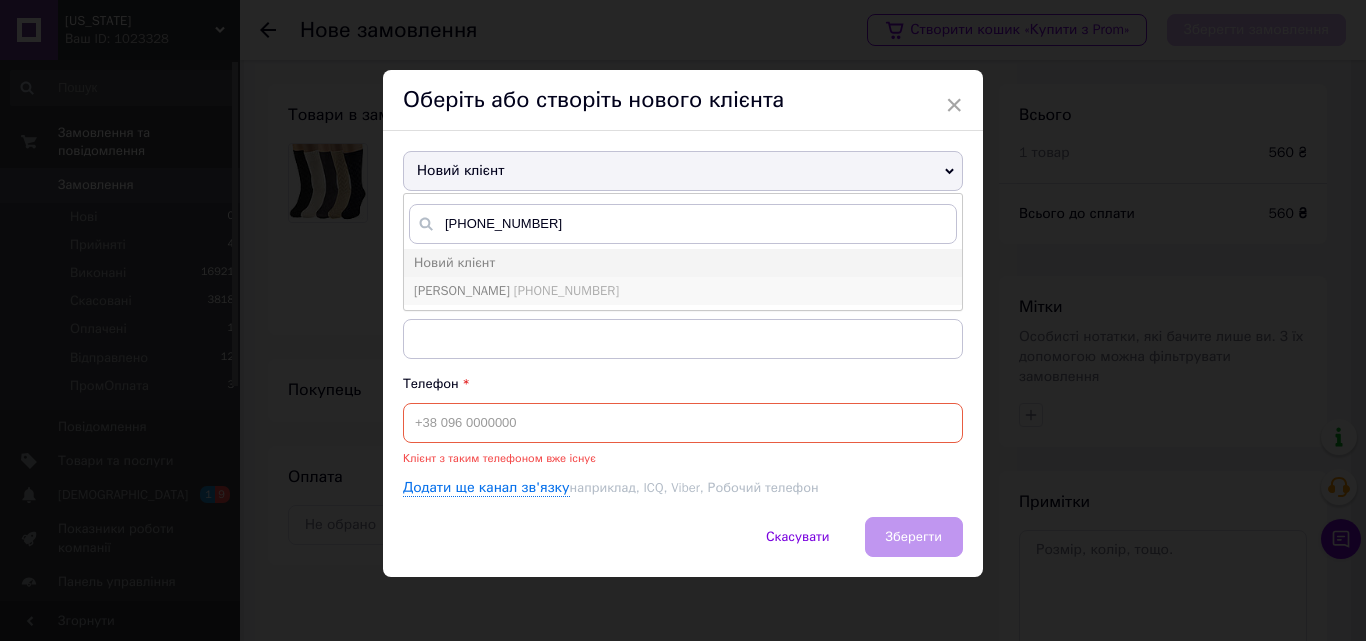 click on "[PERSON_NAME]" at bounding box center (462, 290) 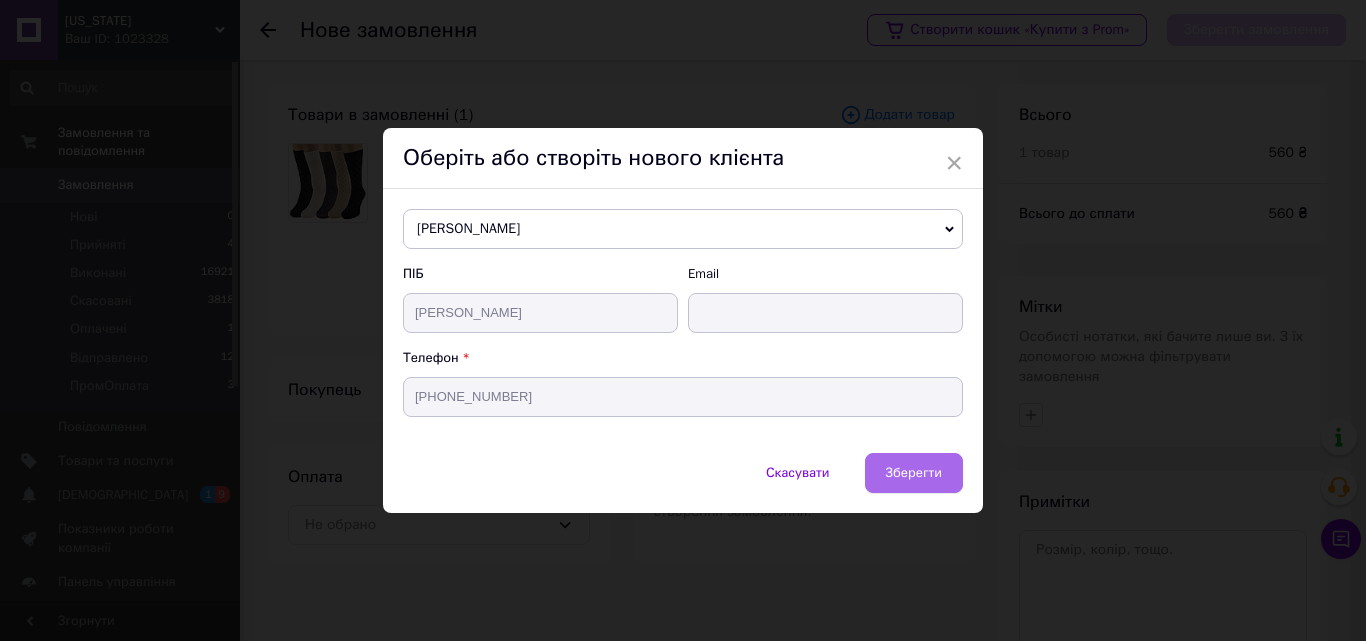 click on "Зберегти" at bounding box center (914, 472) 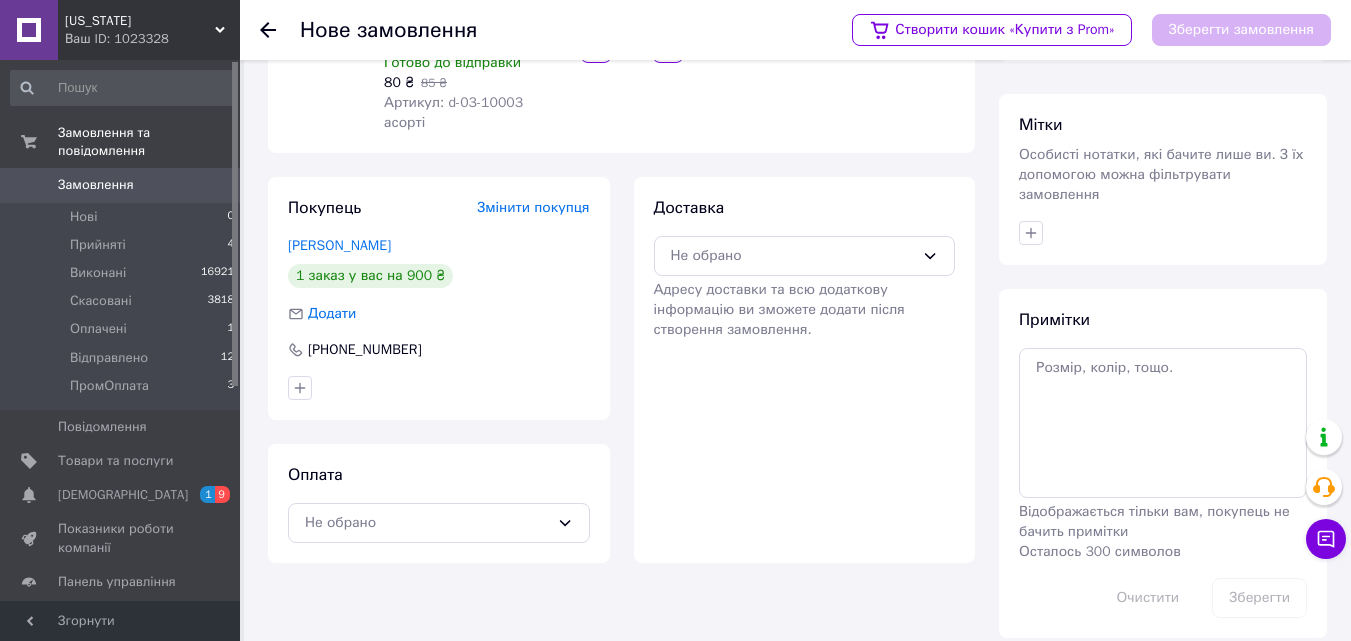 scroll, scrollTop: 183, scrollLeft: 0, axis: vertical 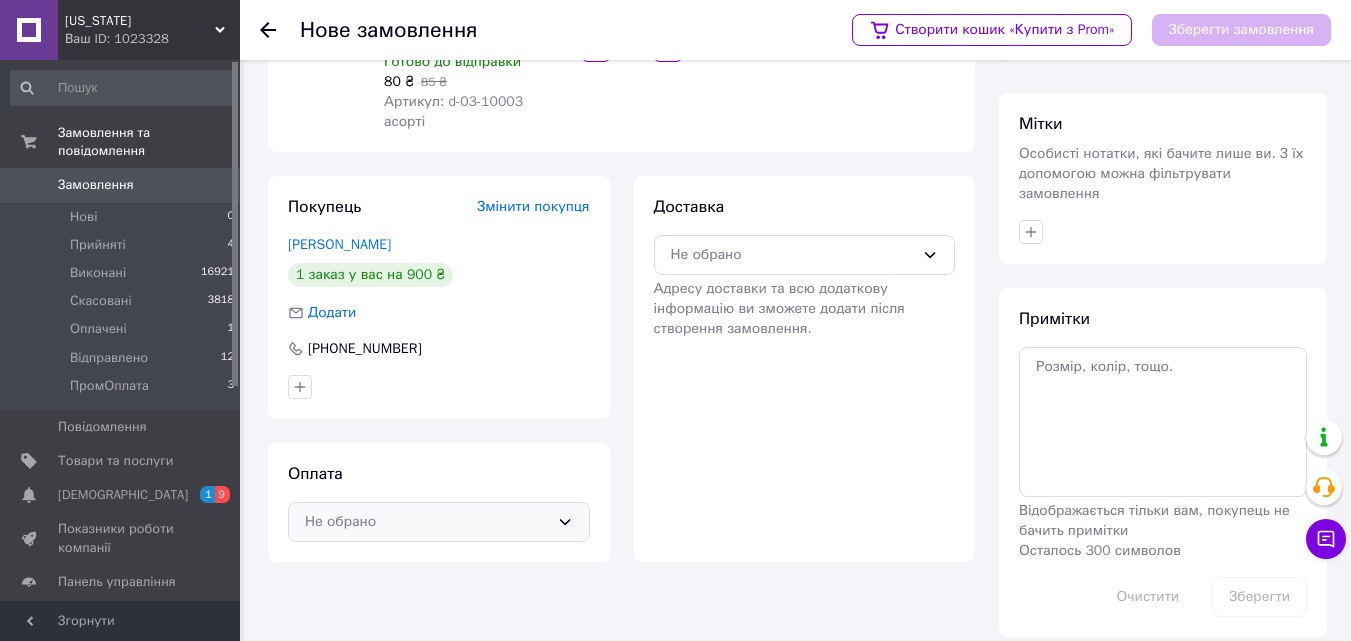 click on "Не обрано" at bounding box center [439, 522] 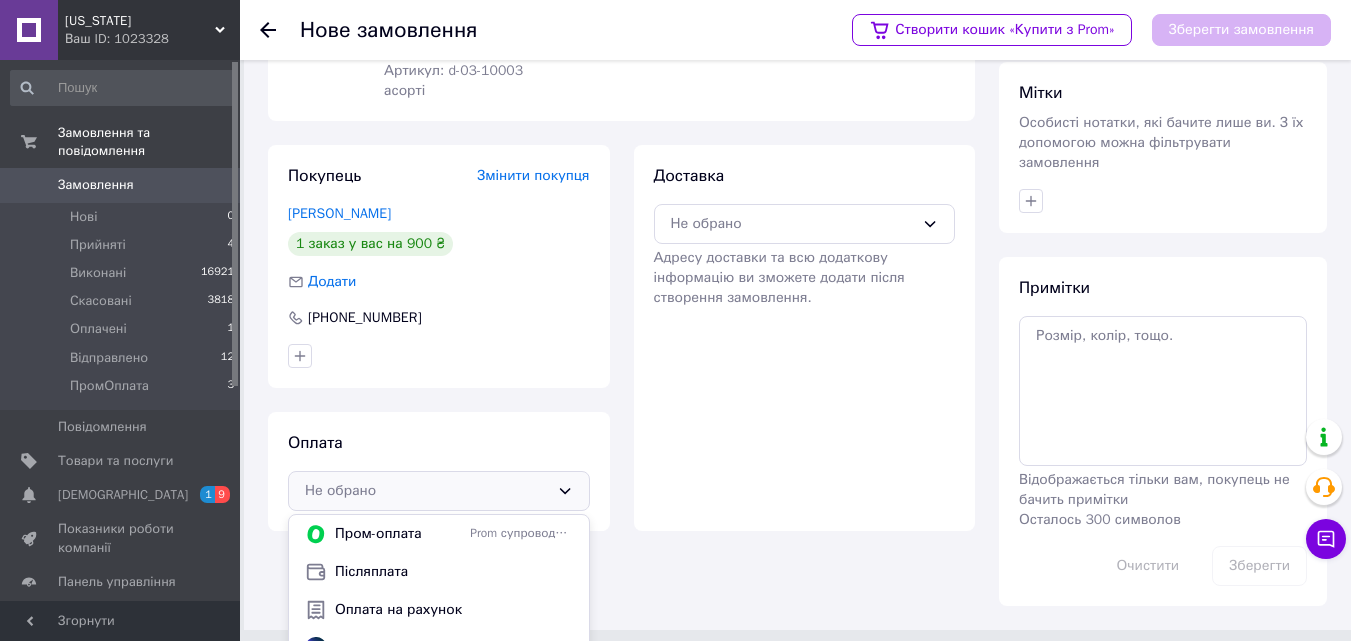 scroll, scrollTop: 241, scrollLeft: 0, axis: vertical 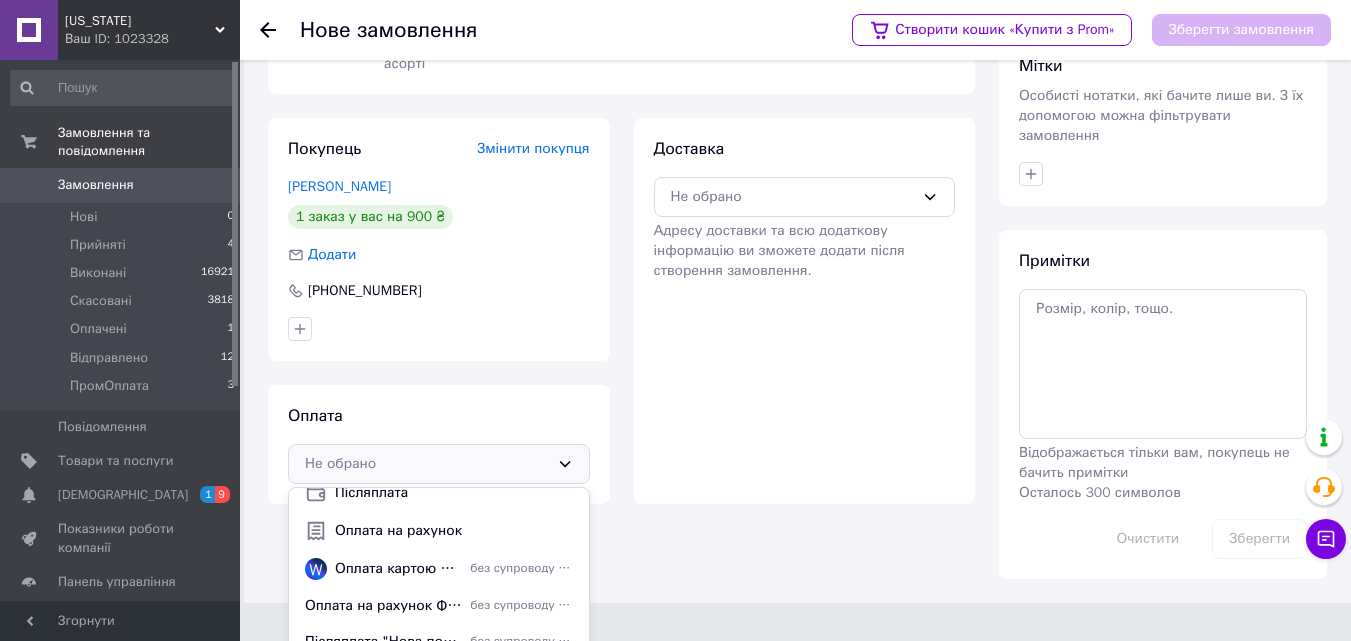 click on "Доставка Не обрано Адресу доставки та всю додаткову інформацію
ви зможете додати після створення замовлення." at bounding box center [805, 311] 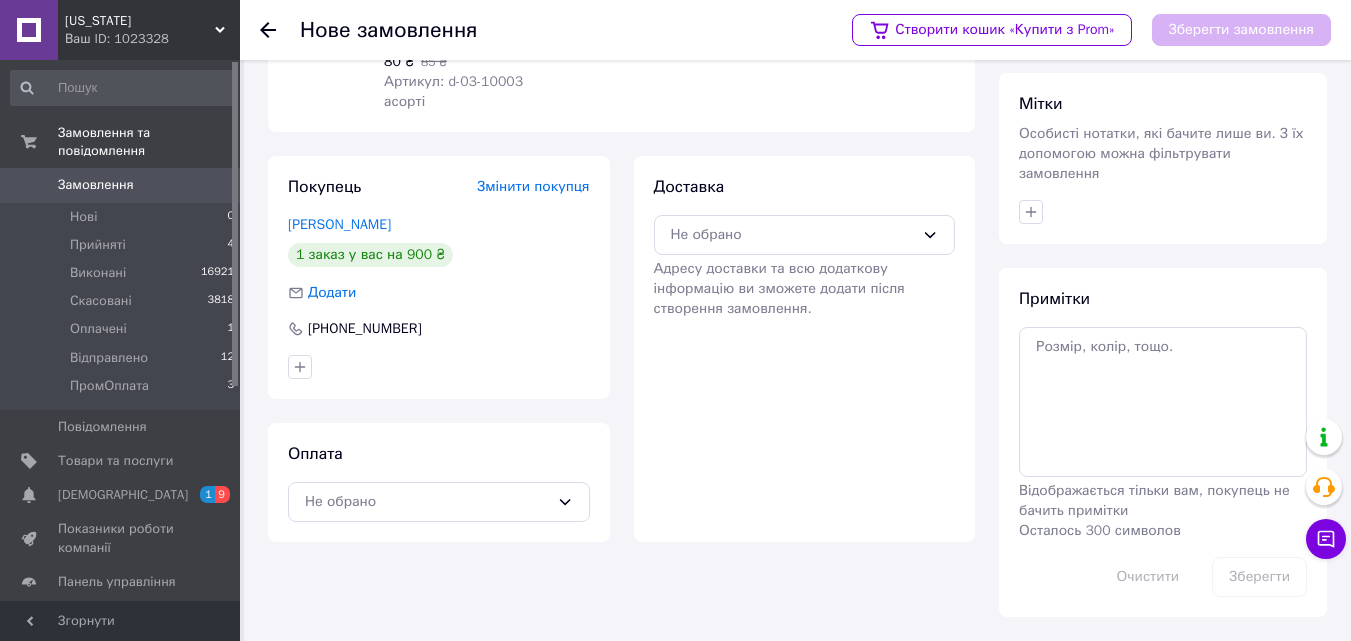 scroll, scrollTop: 183, scrollLeft: 0, axis: vertical 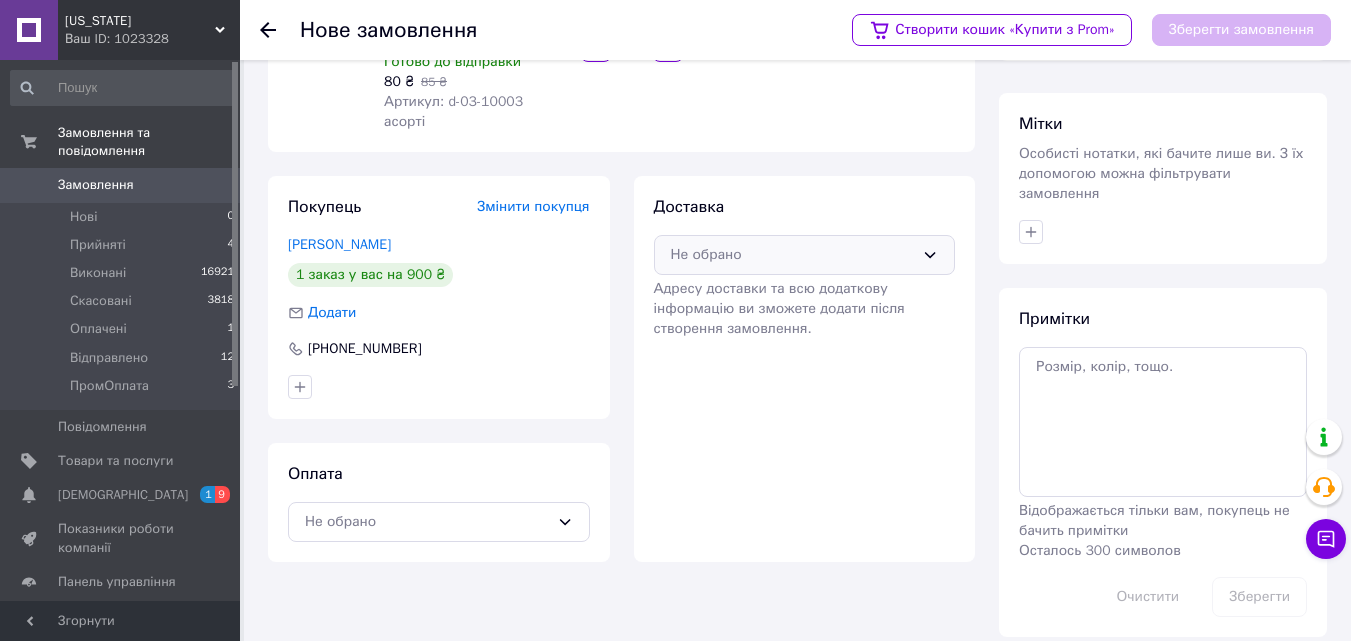 click on "Не обрано" at bounding box center [793, 255] 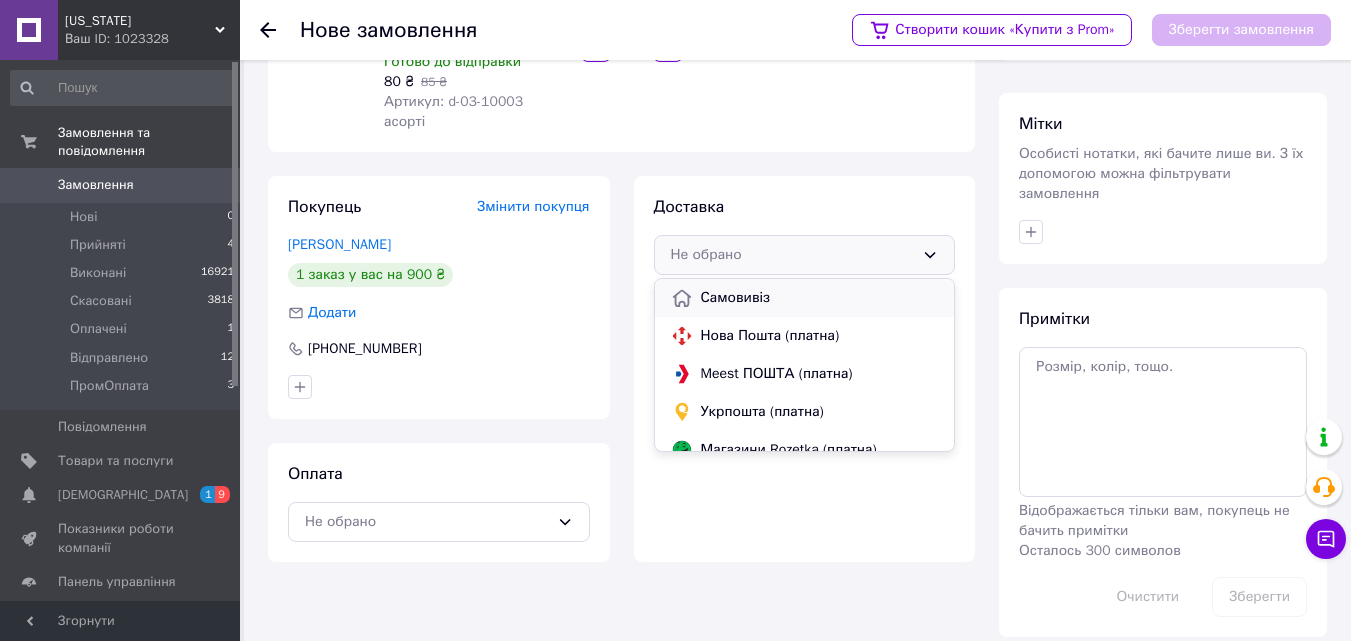 click on "Самовивіз" at bounding box center (820, 298) 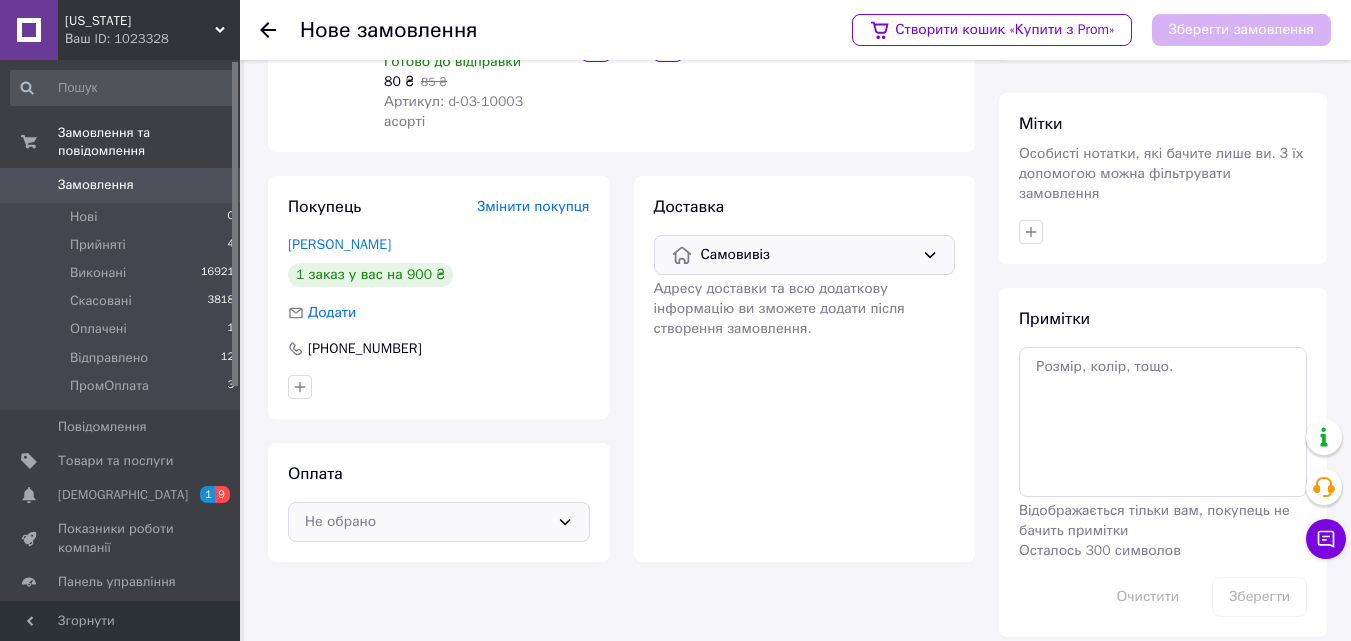 click on "Не обрано" at bounding box center (427, 522) 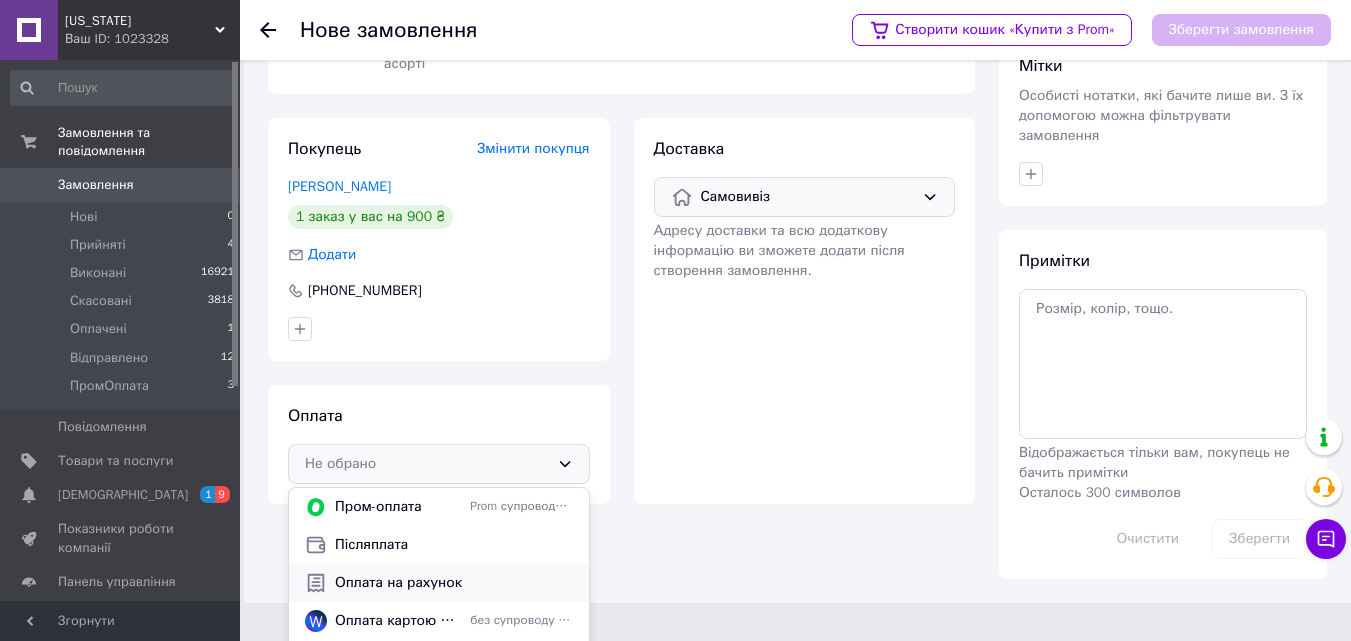 click on "Оплата на рахунок" at bounding box center (454, 583) 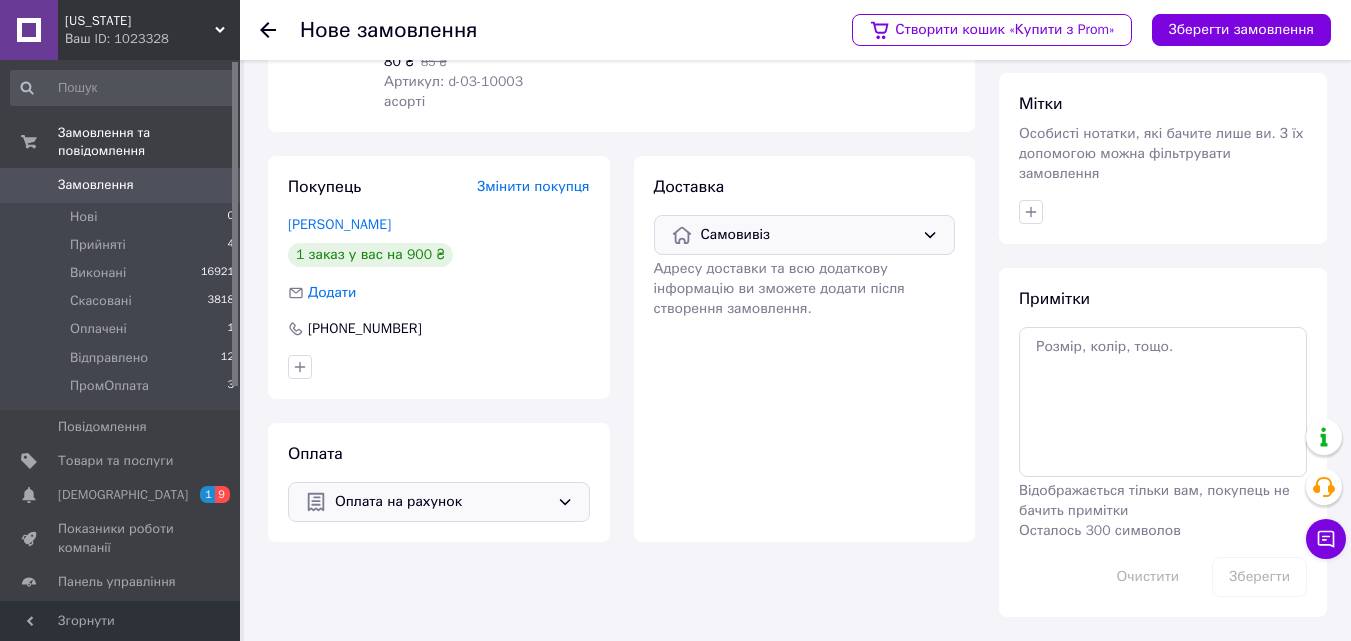 scroll, scrollTop: 183, scrollLeft: 0, axis: vertical 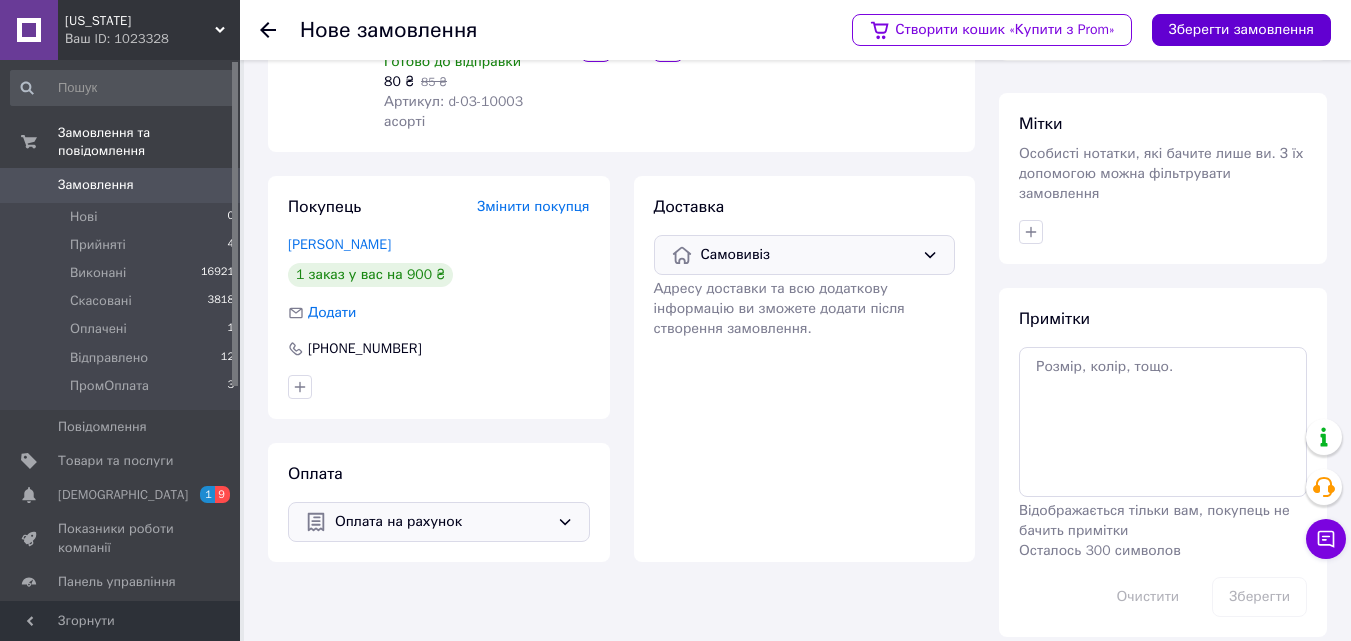 click on "Зберегти замовлення" at bounding box center [1241, 30] 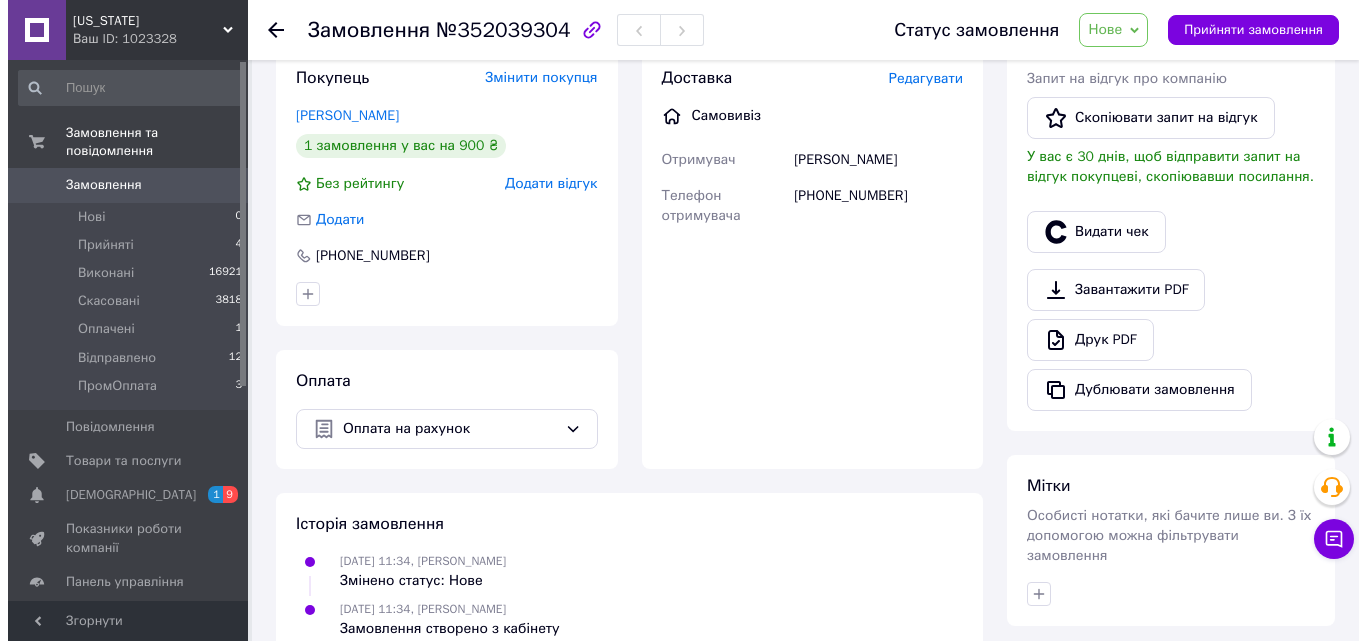 scroll, scrollTop: 398, scrollLeft: 0, axis: vertical 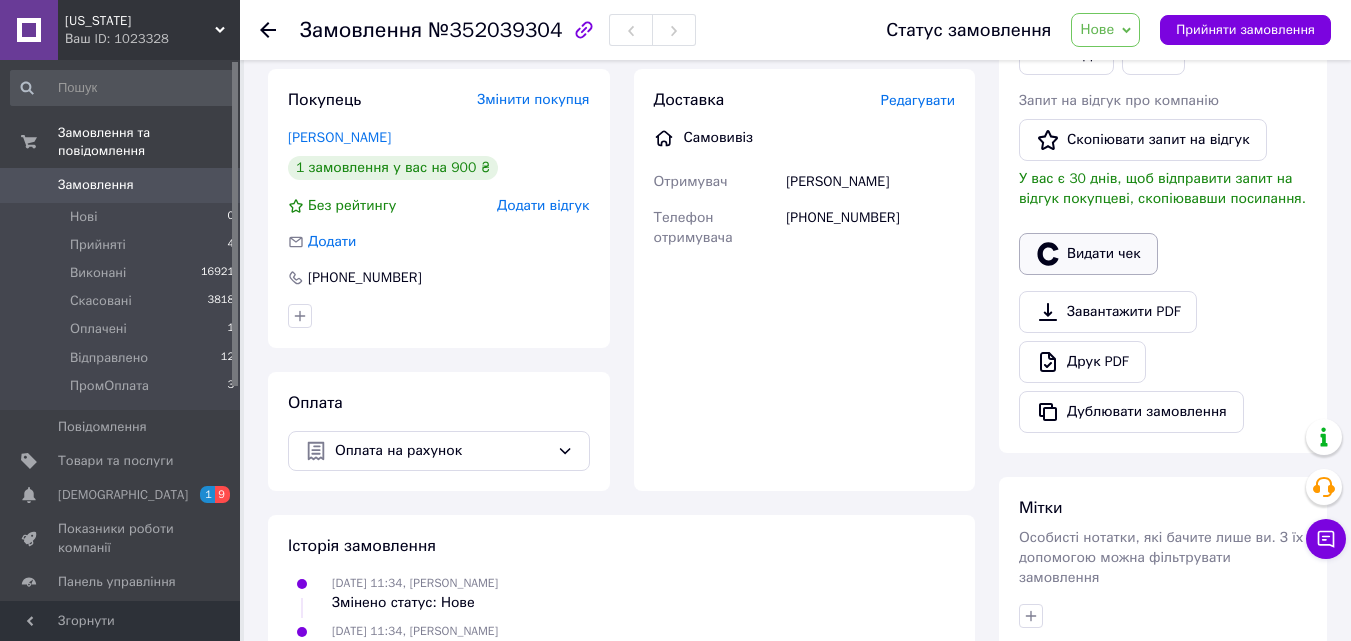 click on "Видати чек" at bounding box center (1088, 254) 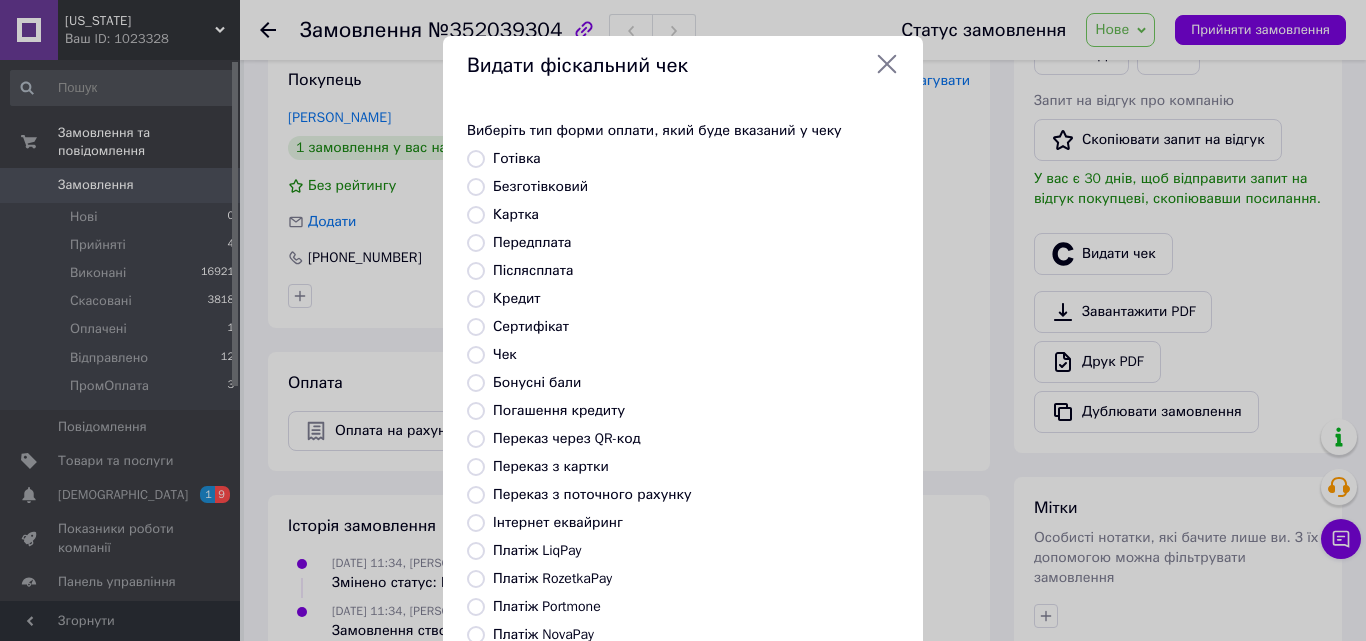click on "Готівка" at bounding box center [517, 158] 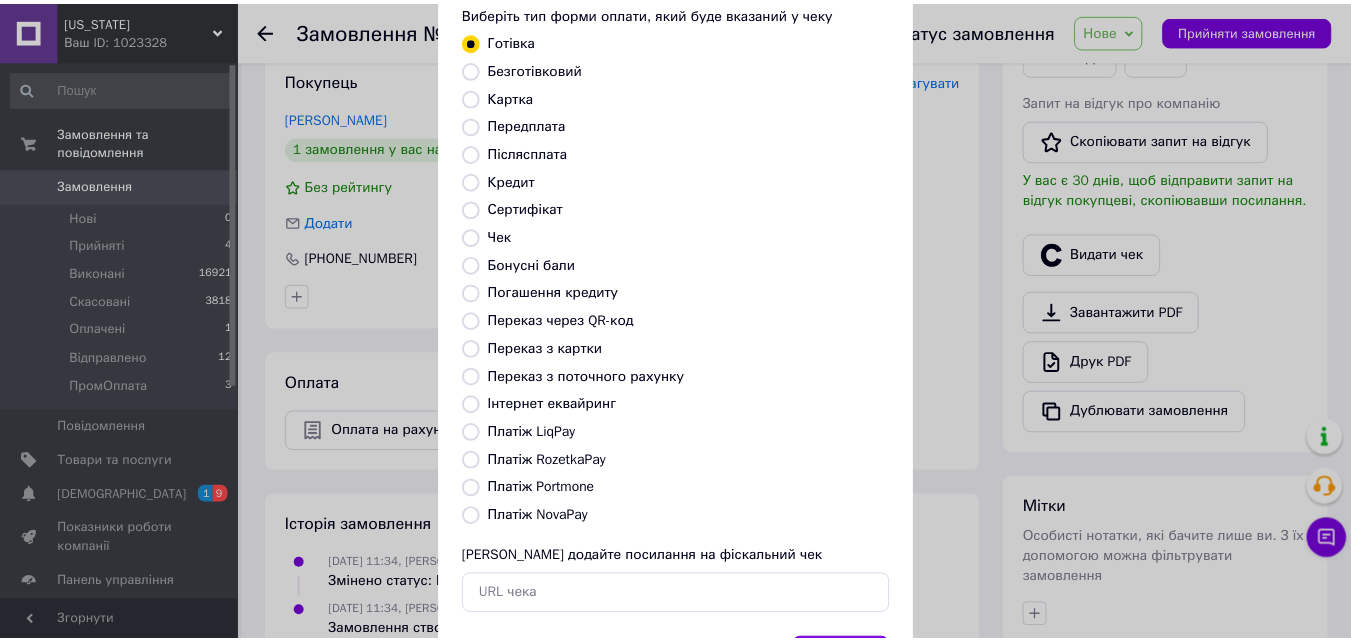 scroll, scrollTop: 218, scrollLeft: 0, axis: vertical 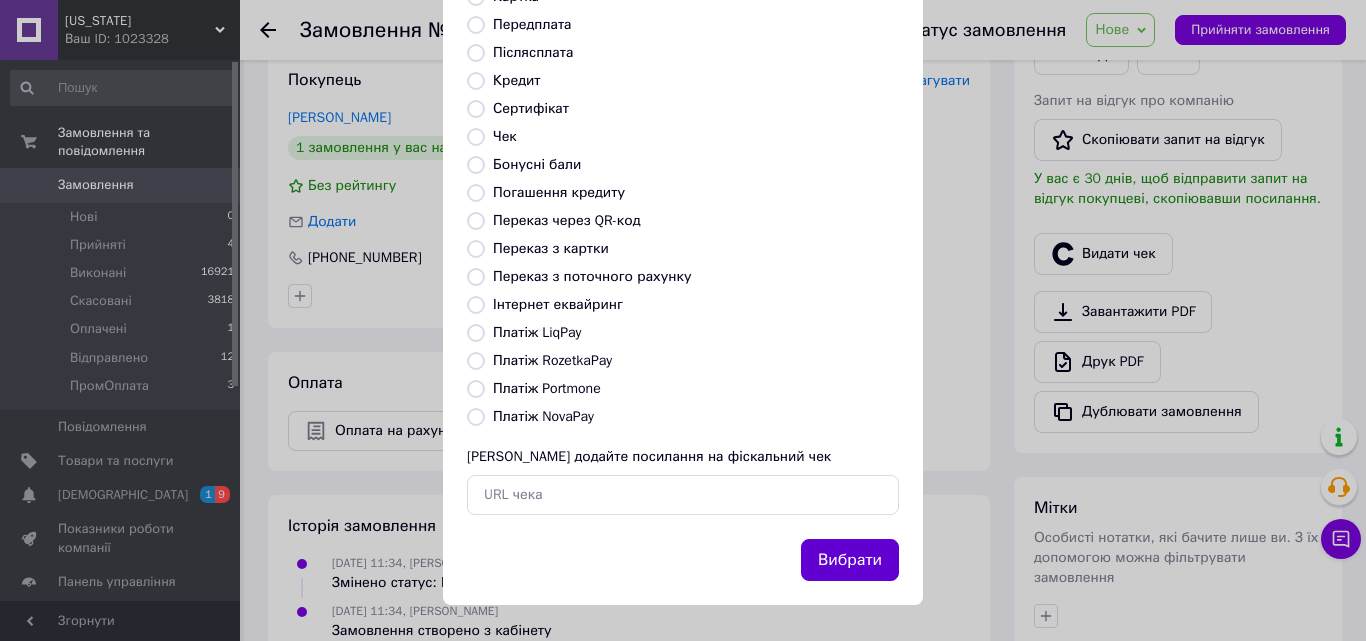 click on "Вибрати" at bounding box center [850, 560] 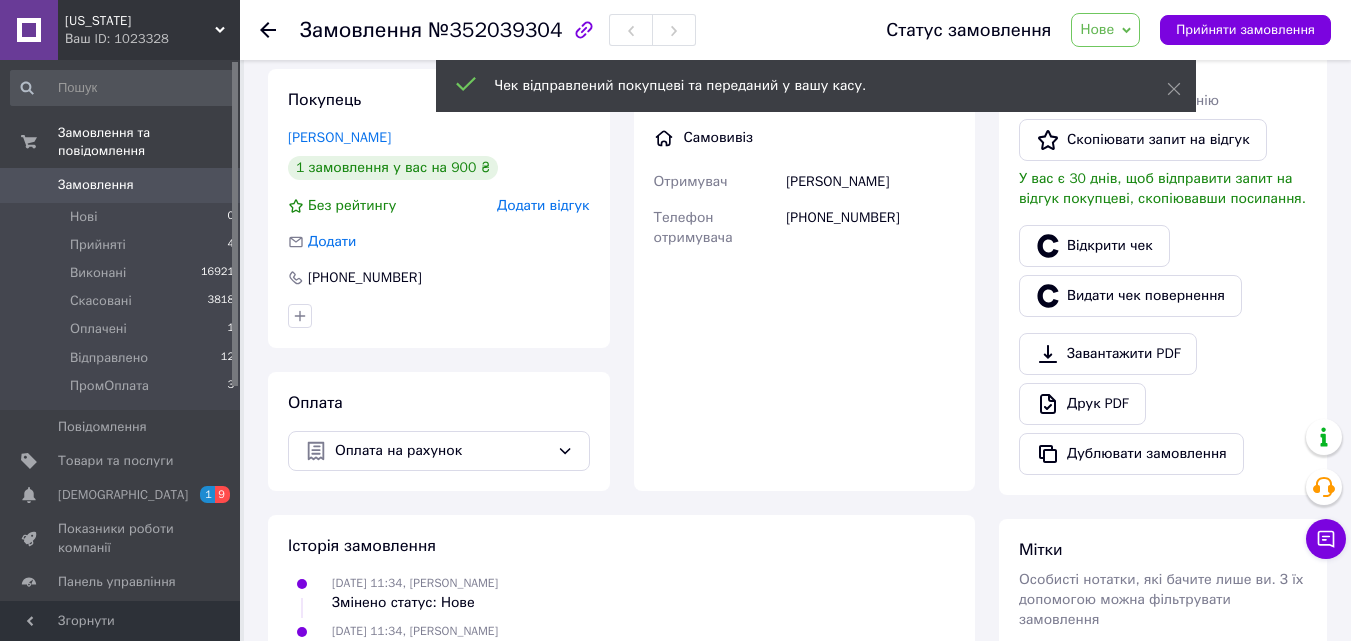 click on "Нове" at bounding box center [1105, 30] 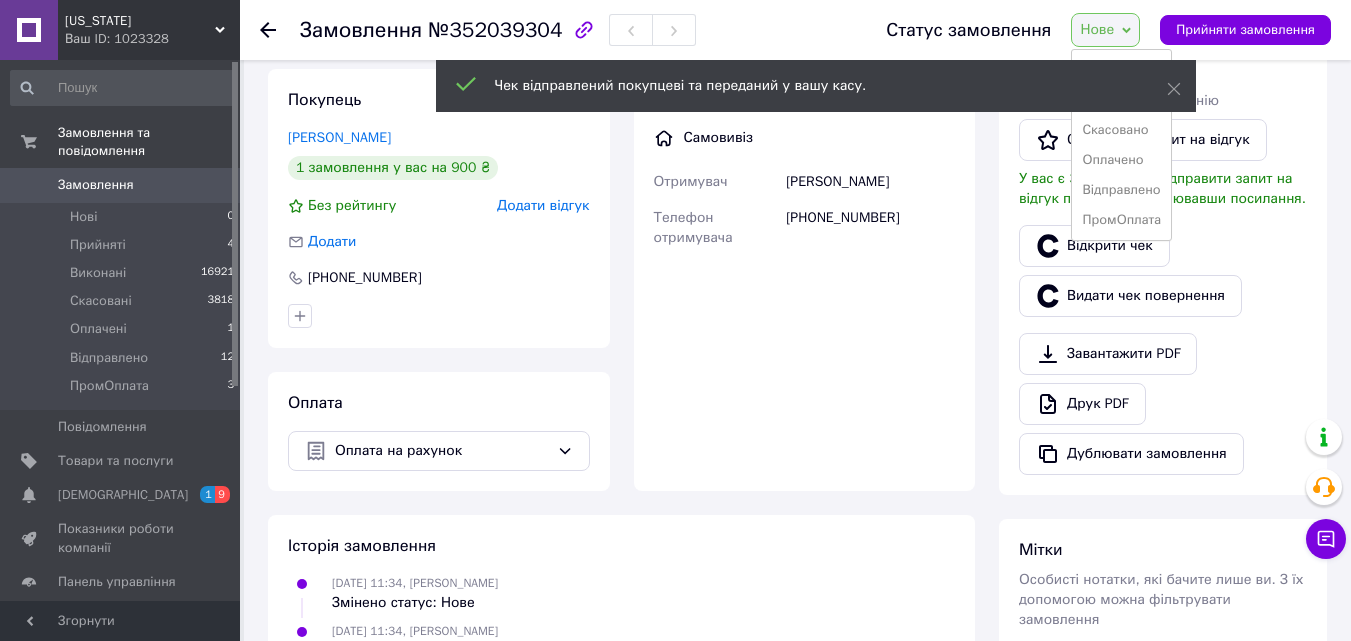 click on "Чек відправлений покупцеві та переданий у вашу касу." at bounding box center (816, 86) 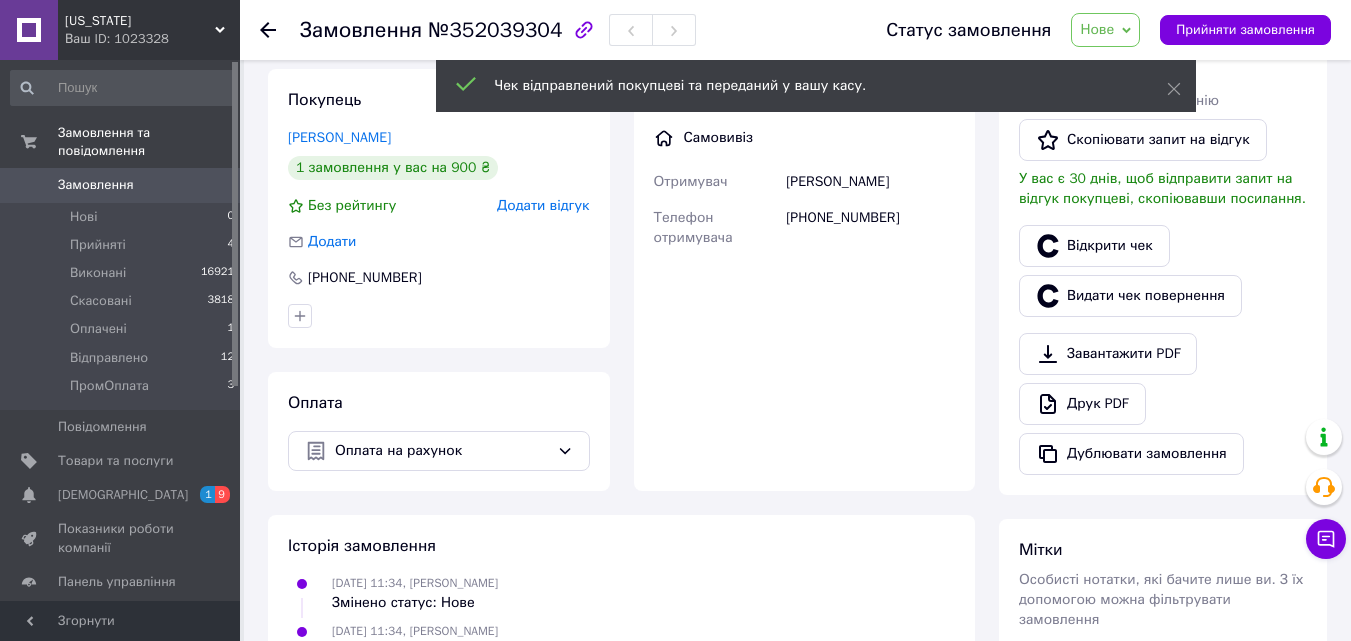 click on "Нове" at bounding box center [1097, 29] 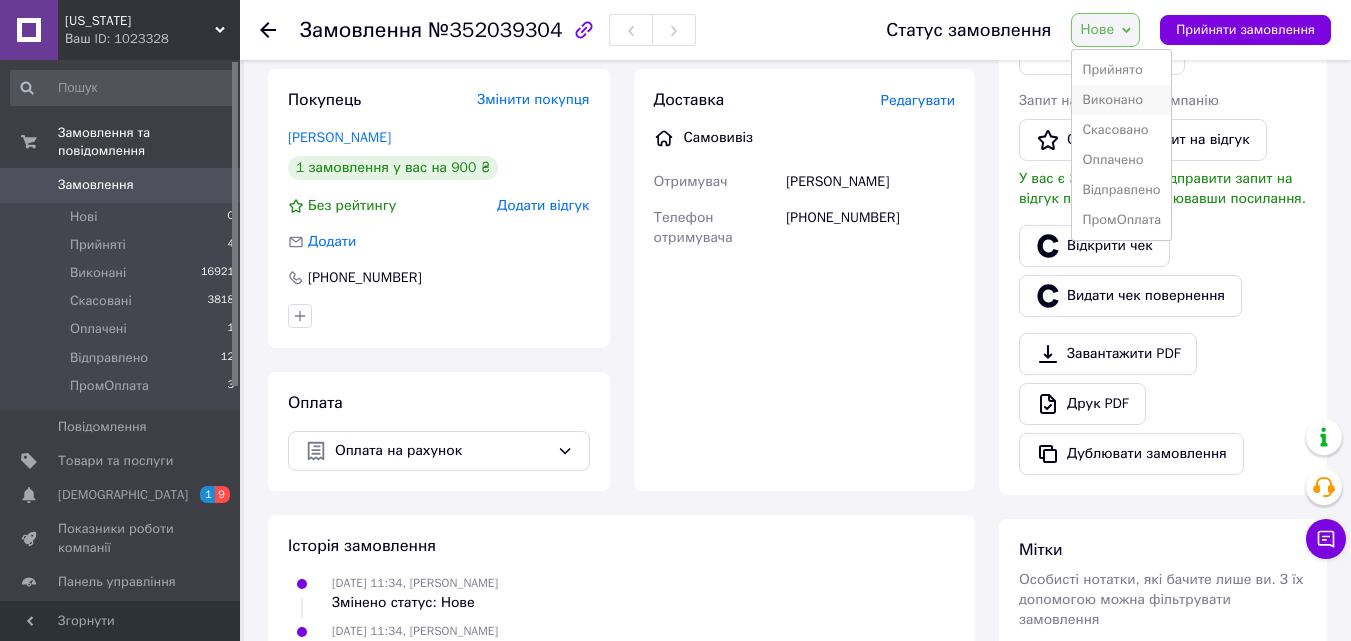 click on "Виконано" at bounding box center [1121, 100] 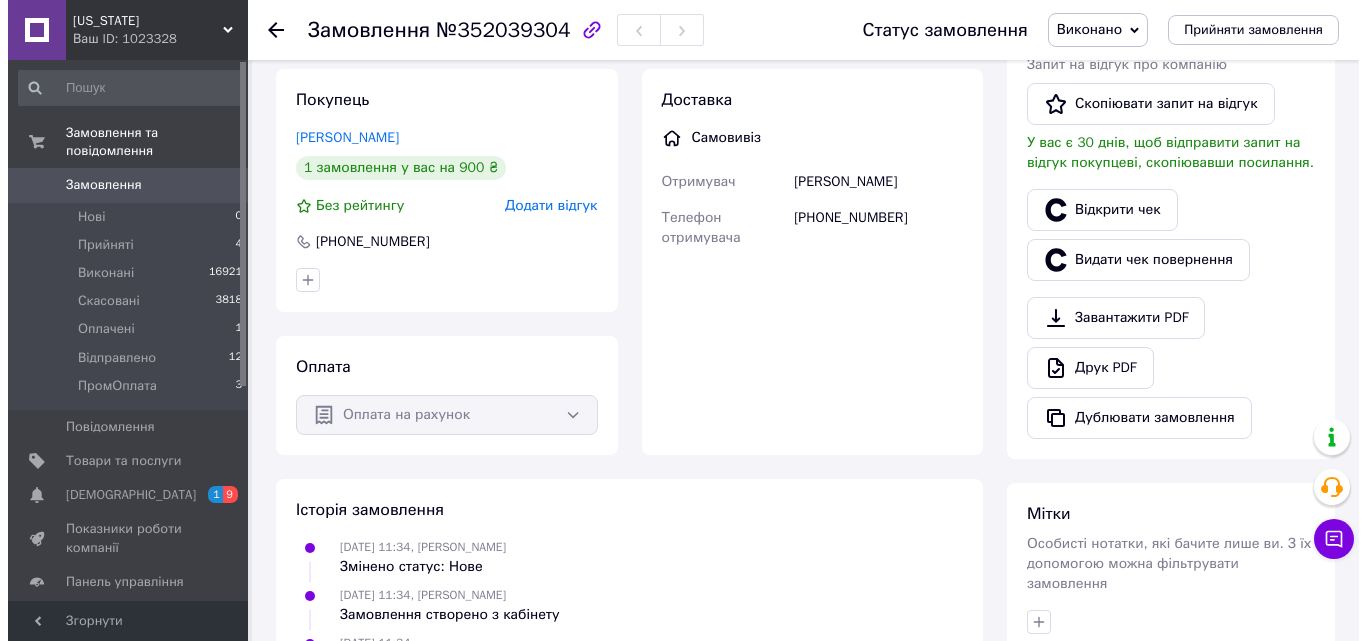scroll, scrollTop: 0, scrollLeft: 0, axis: both 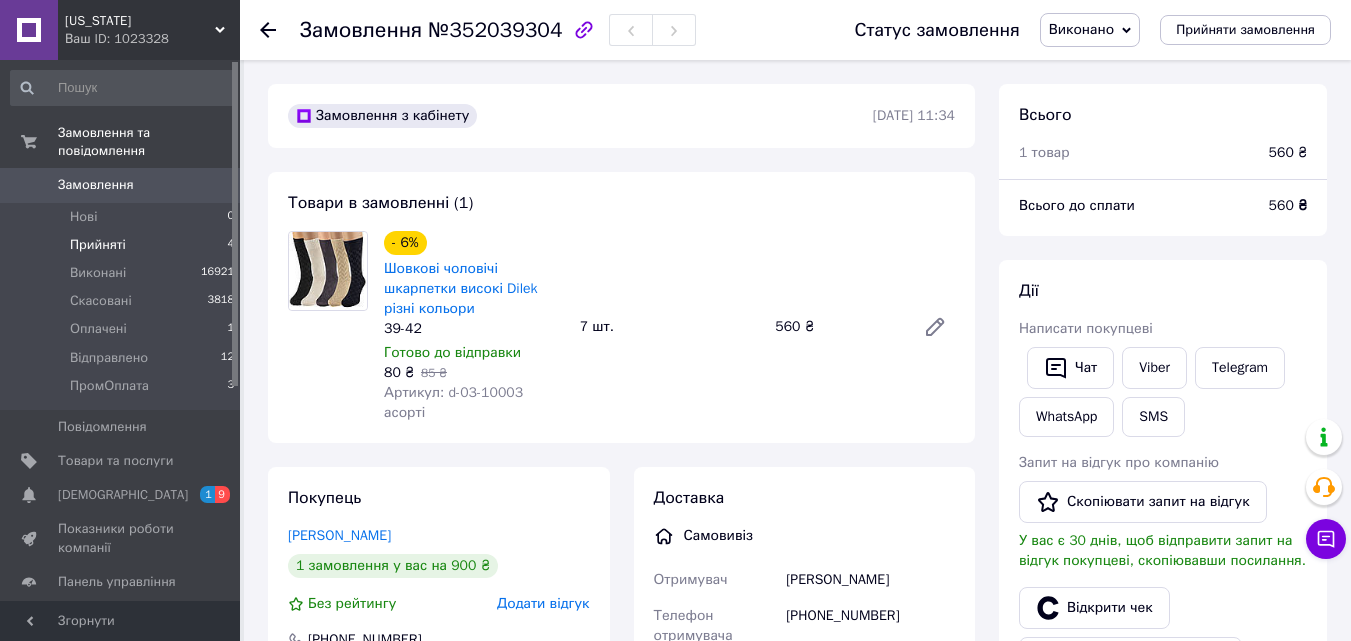 click on "Прийняті 4" at bounding box center (123, 245) 